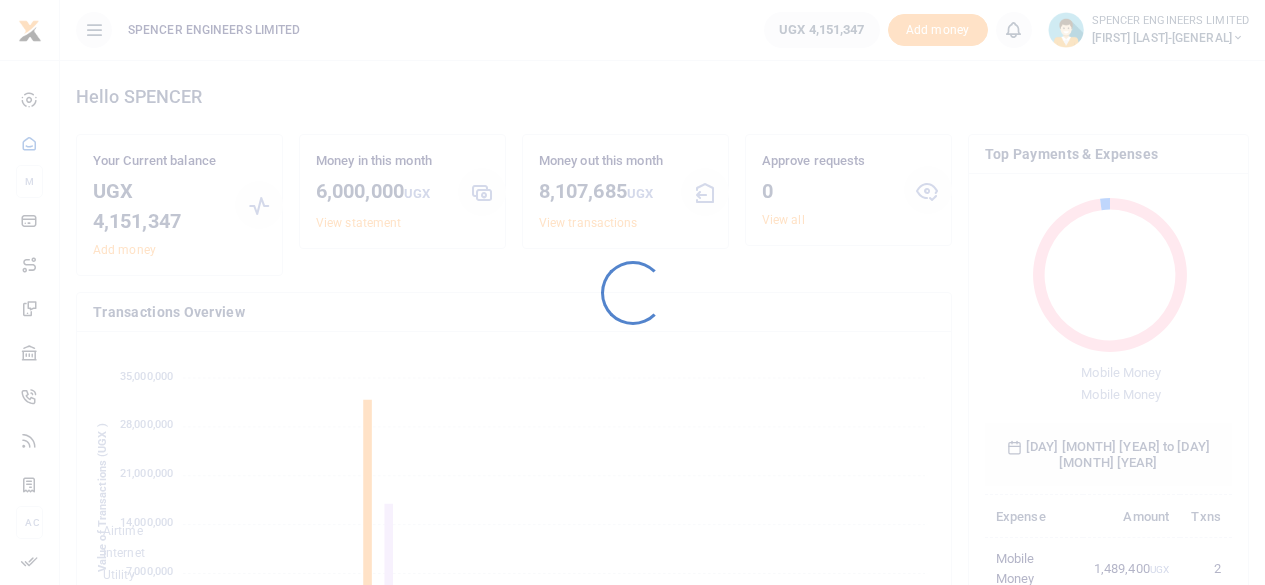 scroll, scrollTop: 0, scrollLeft: 0, axis: both 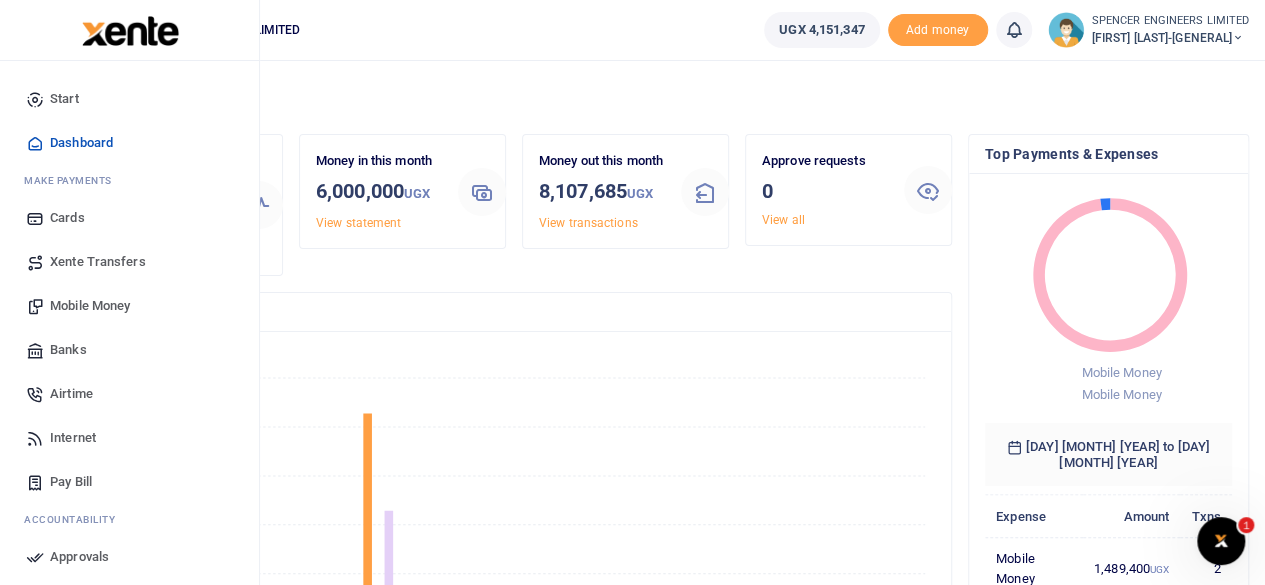 click on "Mobile Money" at bounding box center [90, 306] 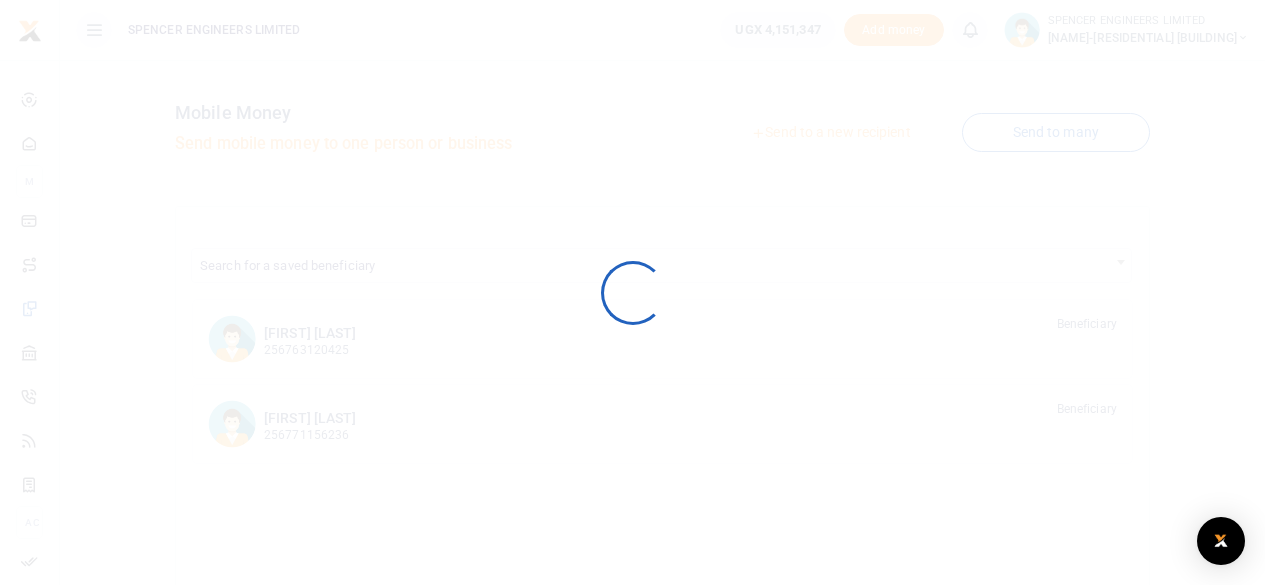 scroll, scrollTop: 0, scrollLeft: 0, axis: both 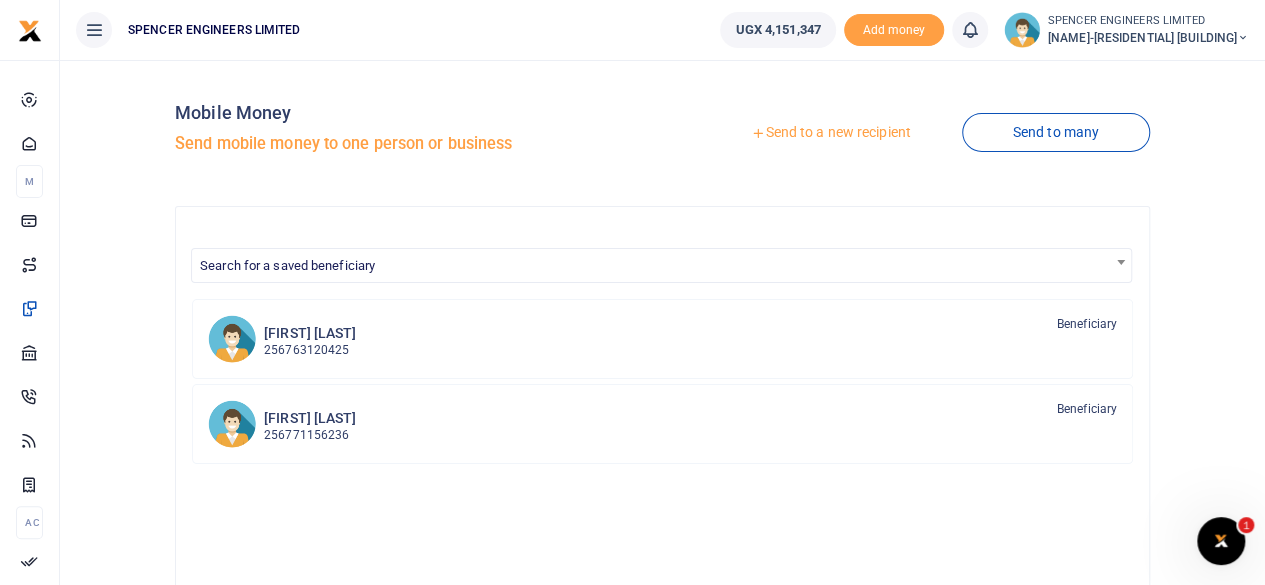 click on "Send to a new recipient" at bounding box center (830, 133) 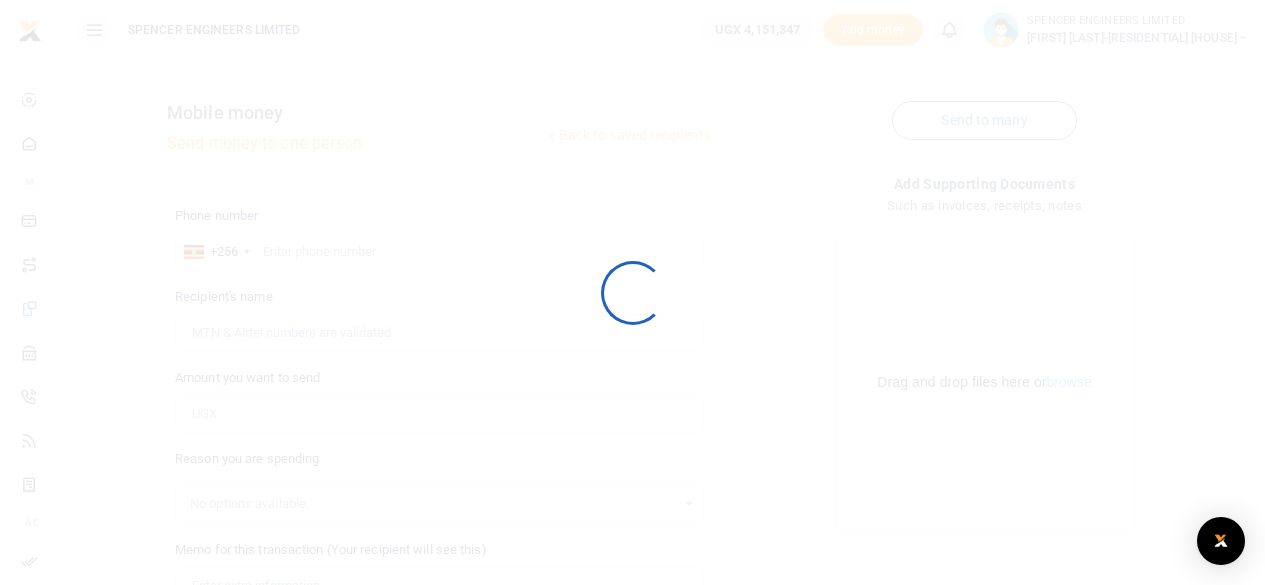 scroll, scrollTop: 0, scrollLeft: 0, axis: both 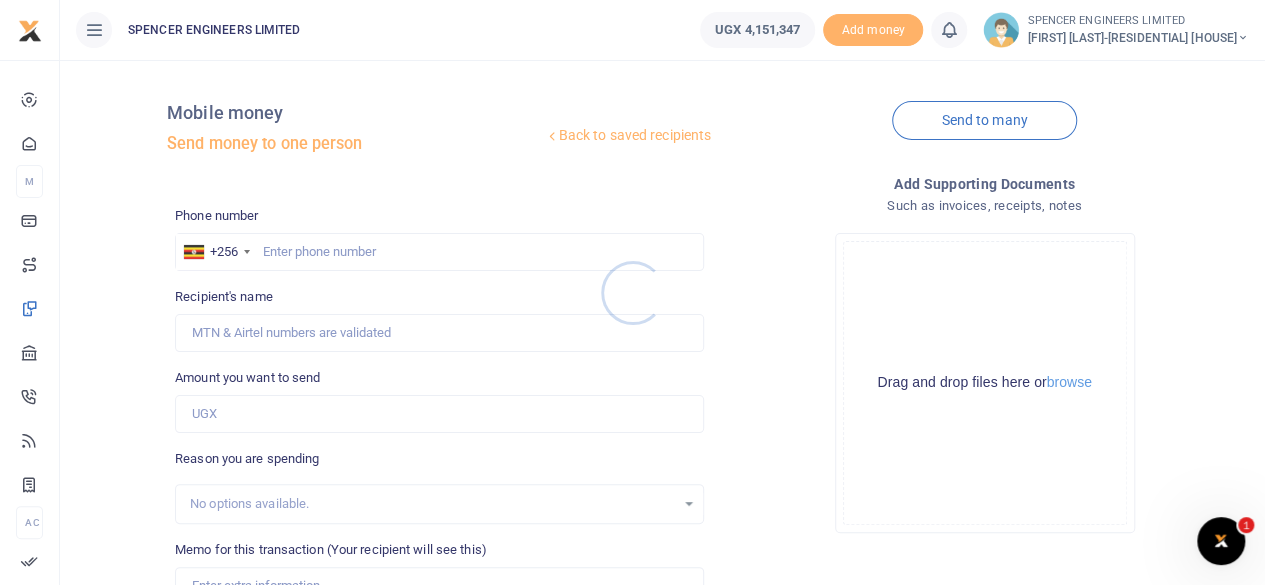 click at bounding box center (632, 292) 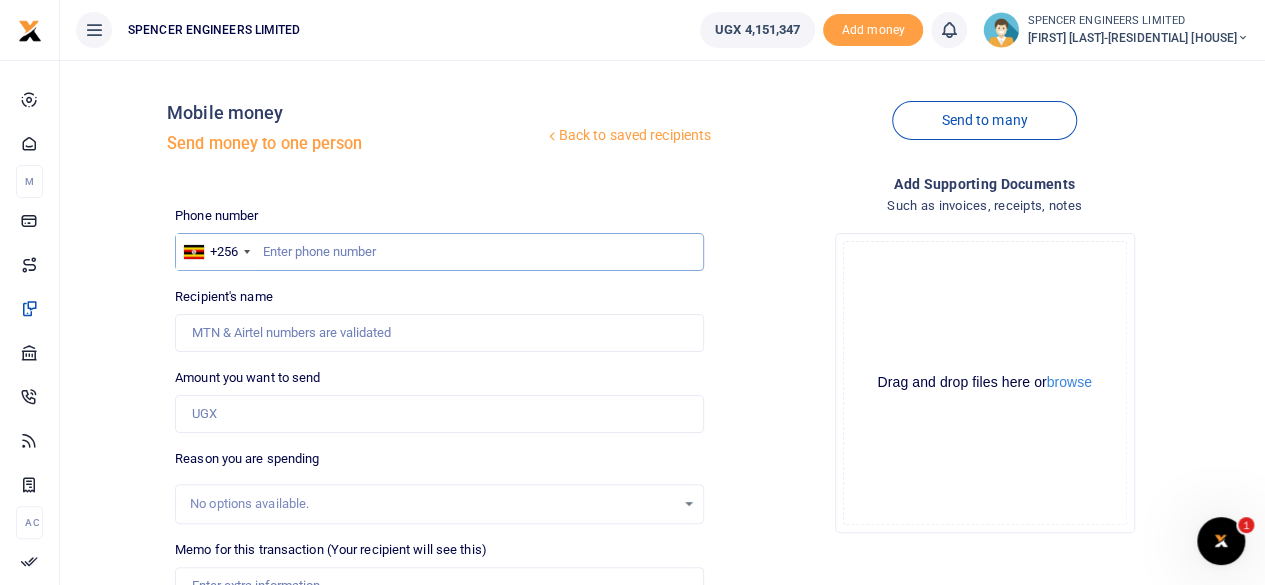 click at bounding box center [439, 252] 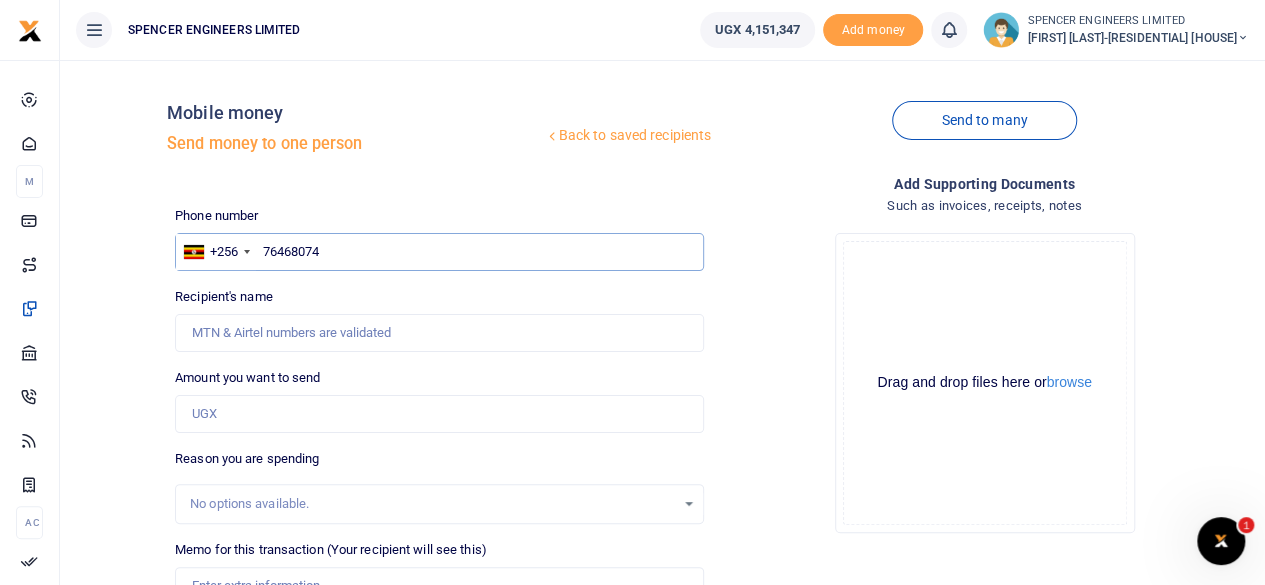 type on "764680747" 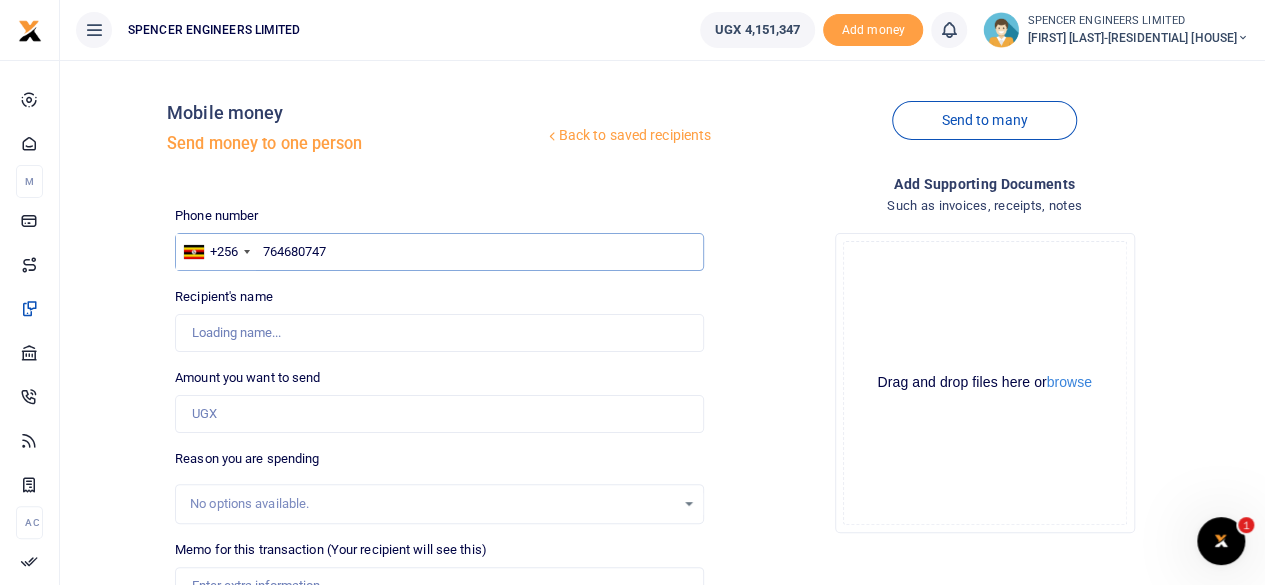 type on "[FIRST] [LAST]" 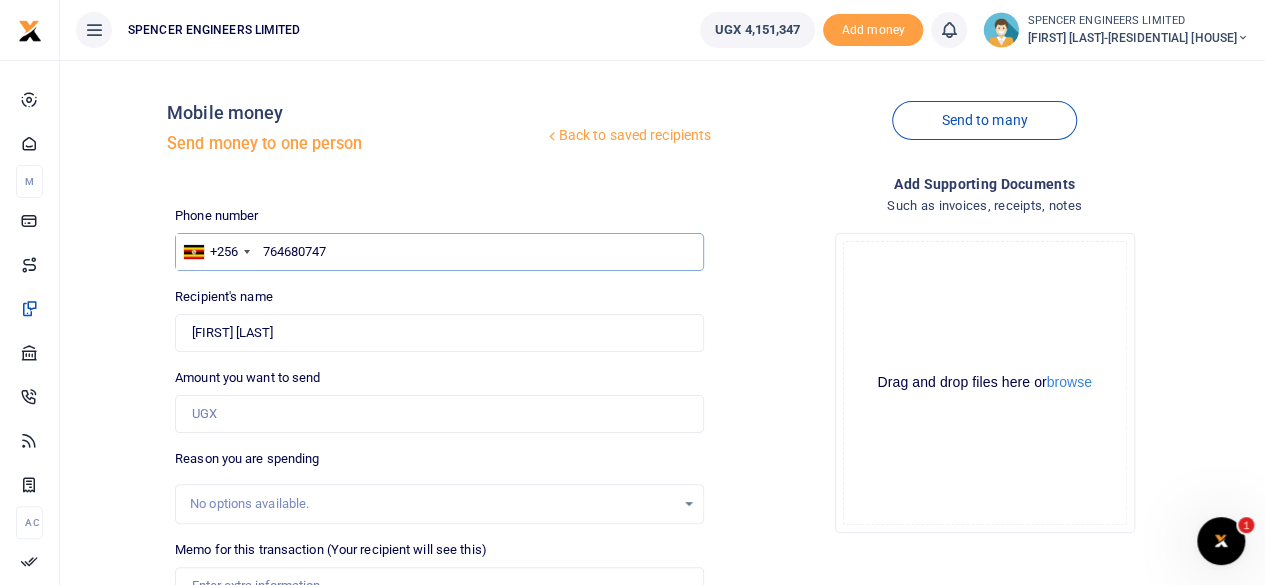 type on "764680747" 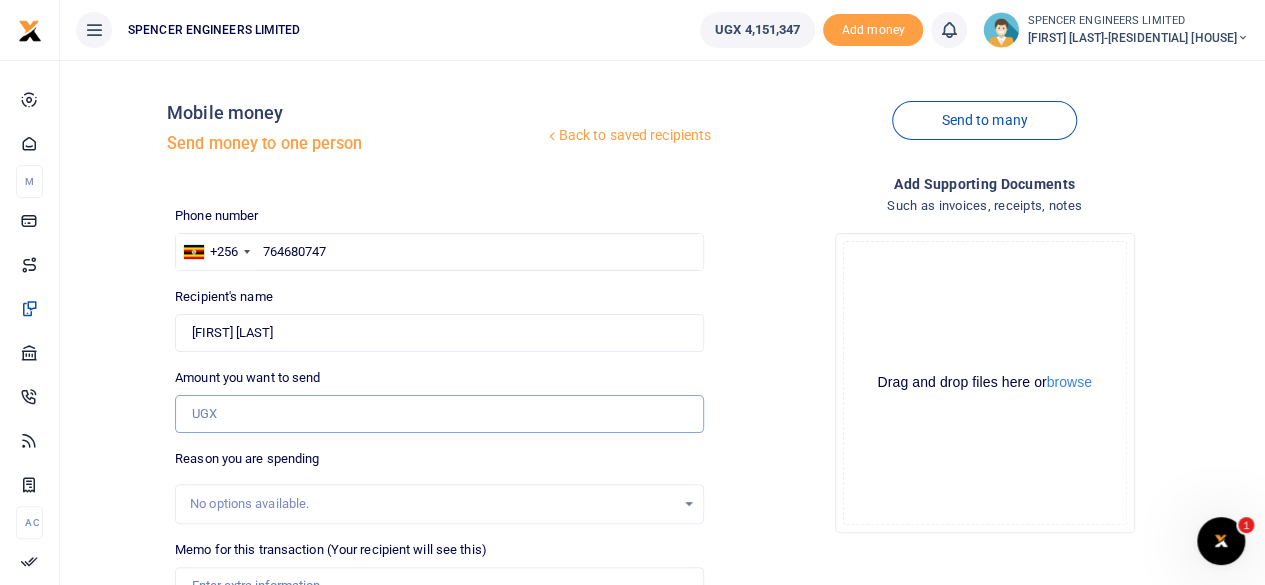 click on "Amount you want to send" at bounding box center [439, 414] 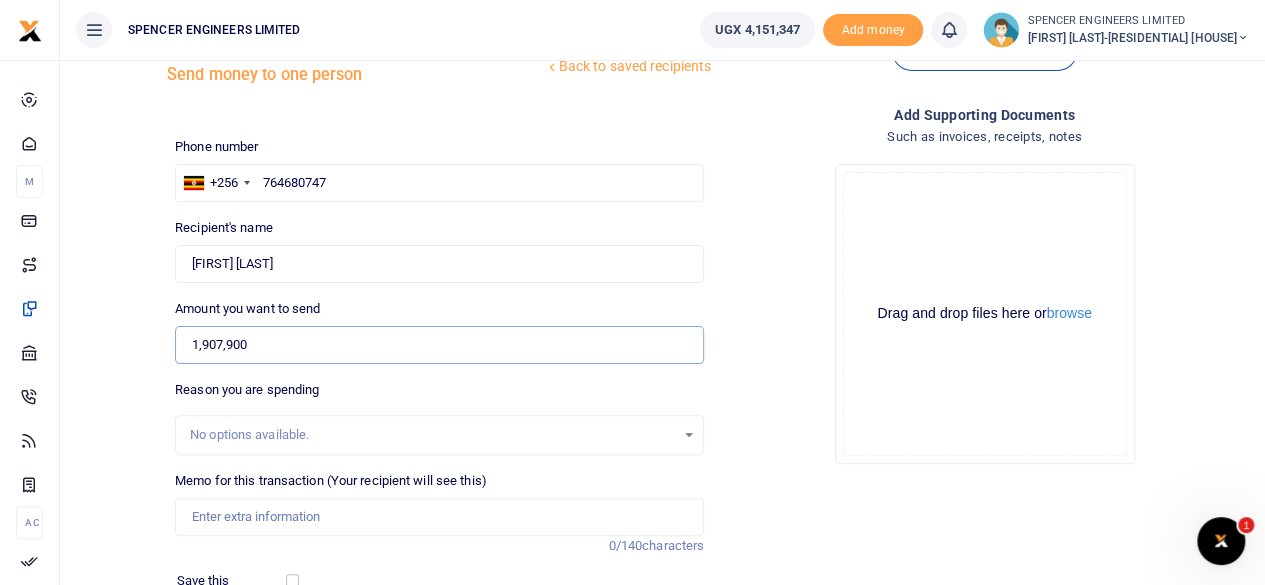 scroll, scrollTop: 100, scrollLeft: 0, axis: vertical 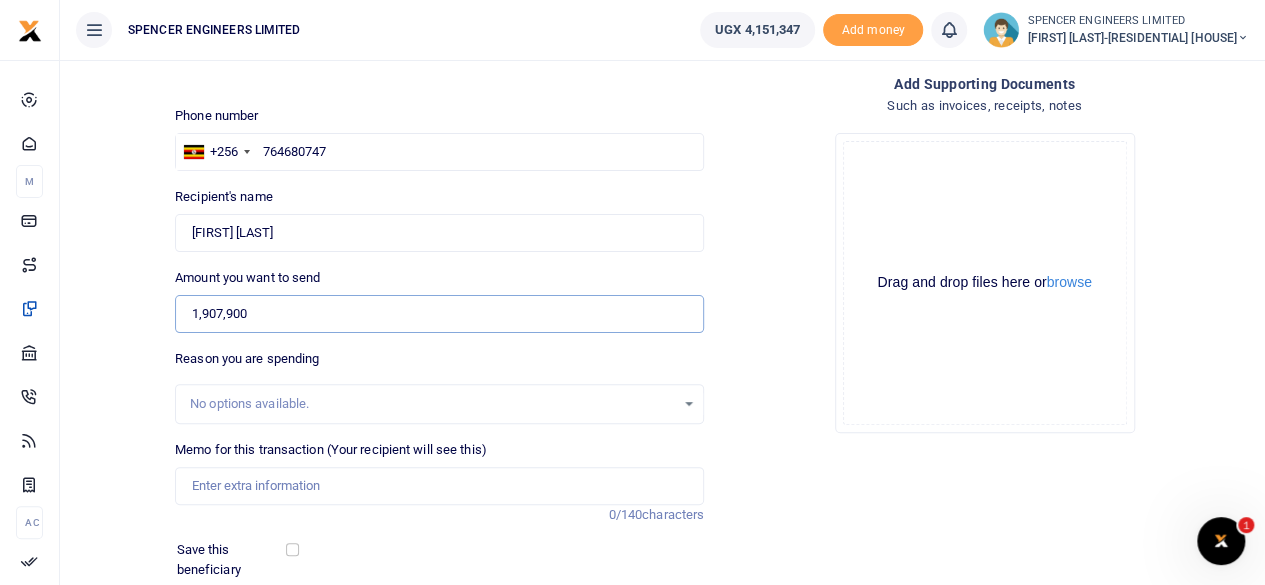 type on "1,907,900" 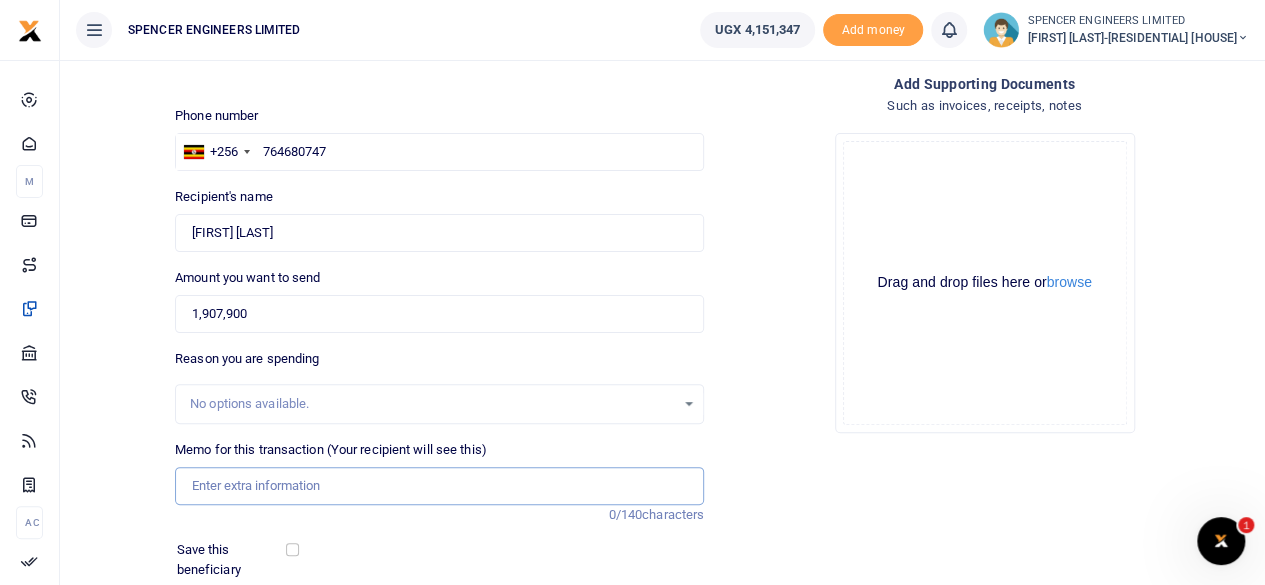 click on "Memo for this transaction (Your recipient will see this)" at bounding box center [439, 486] 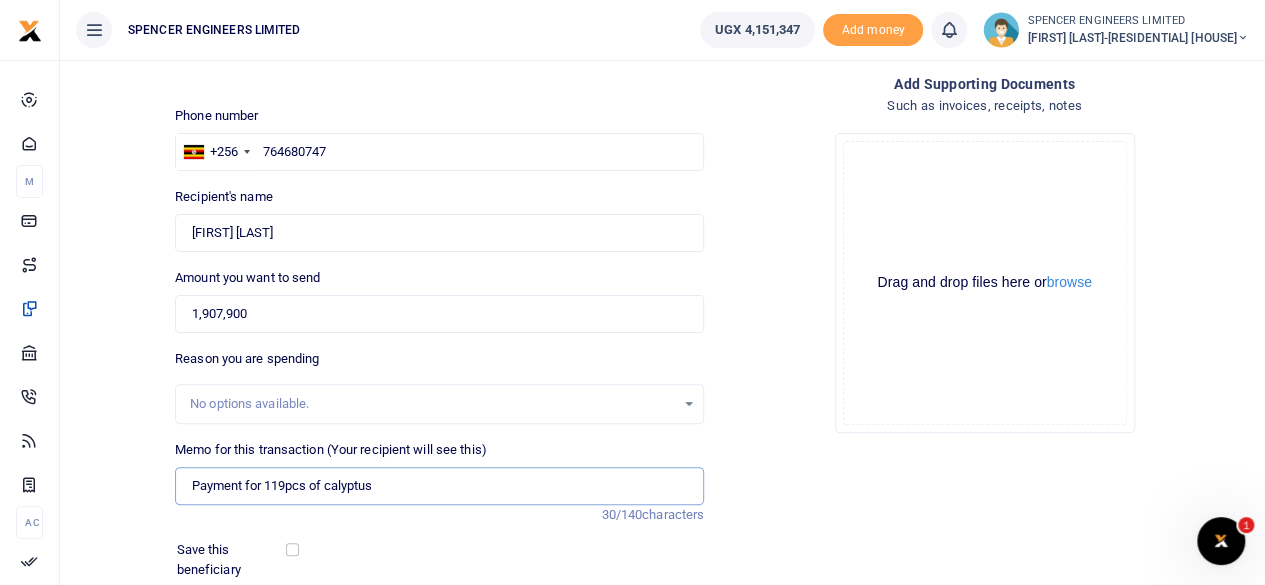 click on "Payment for 119pcs of calyptus" at bounding box center (439, 486) 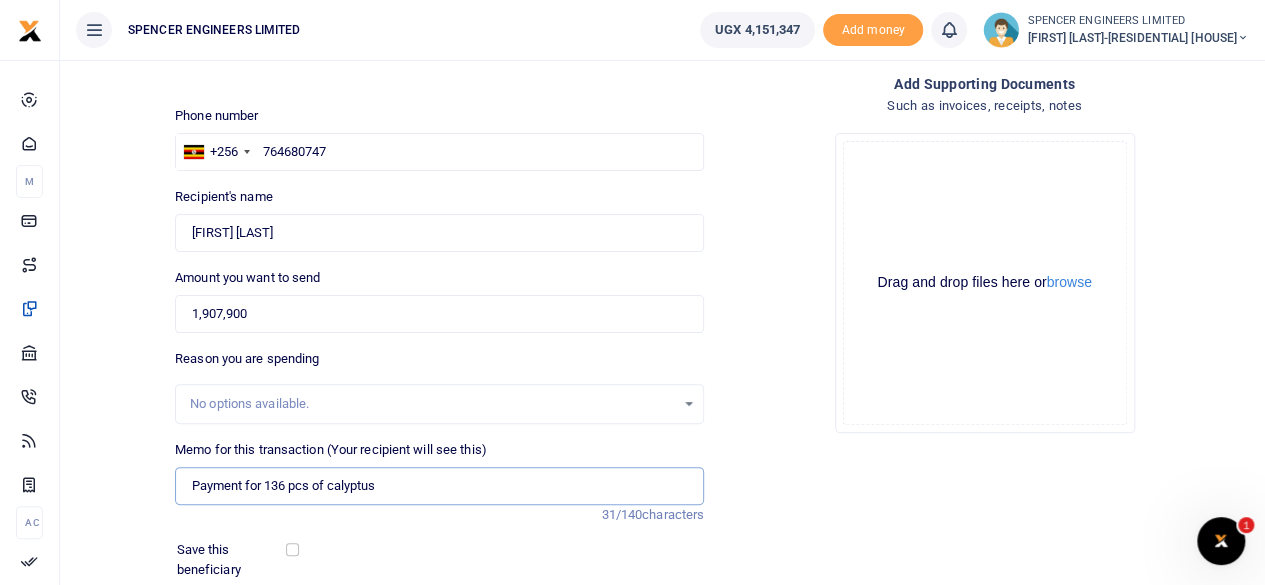 click on "Payment for 136 pcs of calyptus" at bounding box center [439, 486] 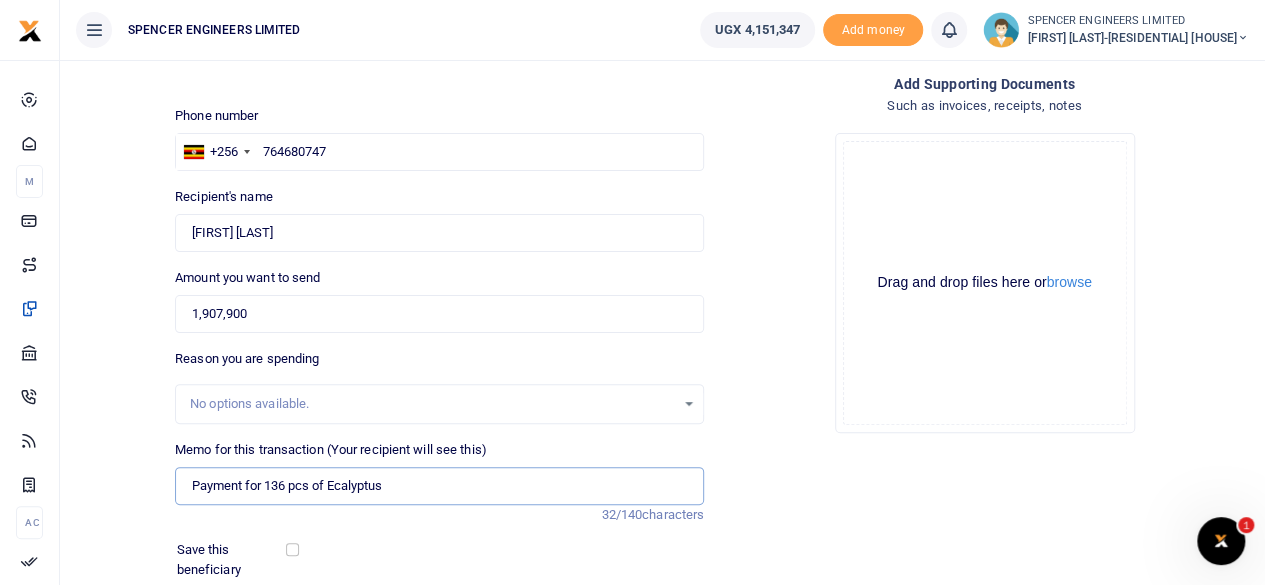 click on "Payment for 136 pcs of Ecalyptus" at bounding box center (439, 486) 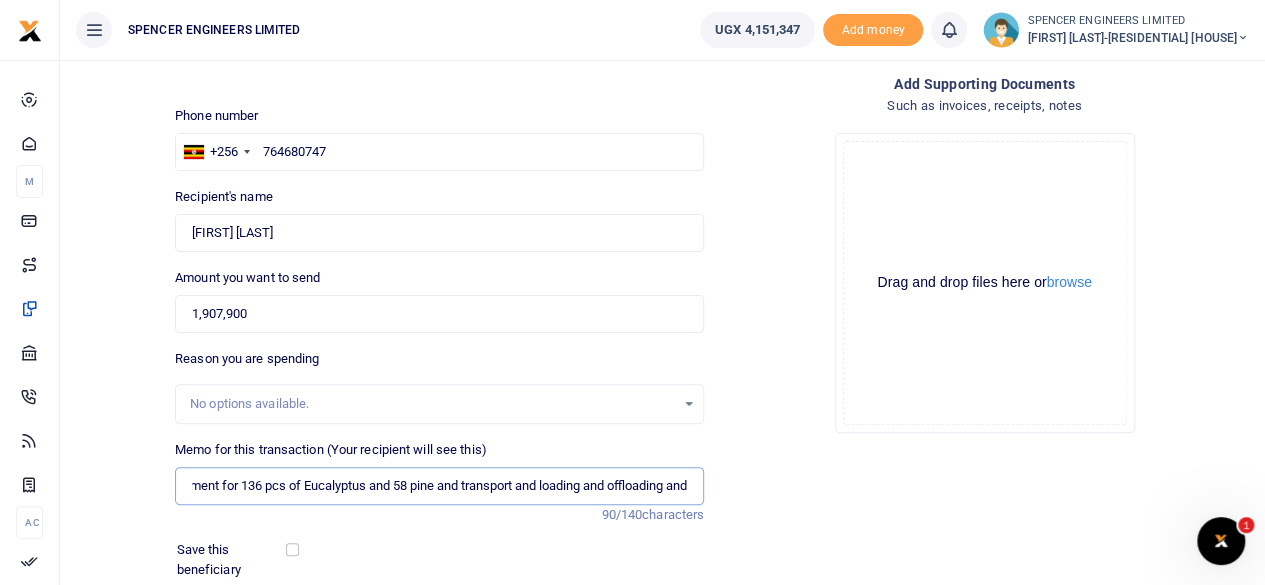scroll, scrollTop: 0, scrollLeft: 42, axis: horizontal 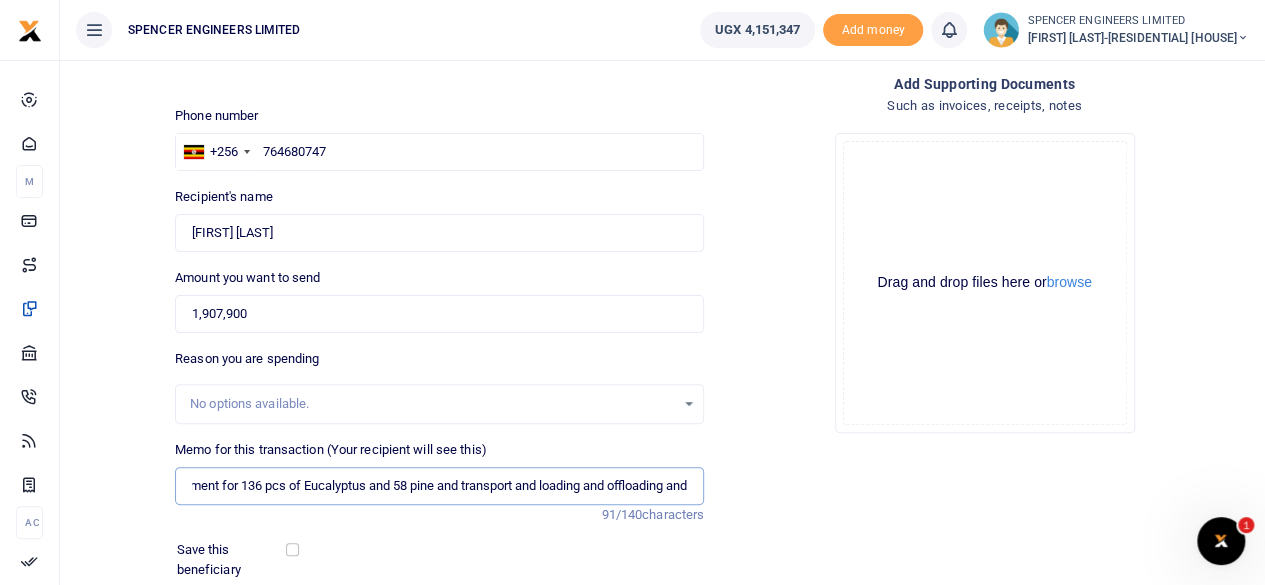 click on "Payment for 136 pcs of Eucalyptus and 58 pine and transport and loading and offloading and" at bounding box center [439, 486] 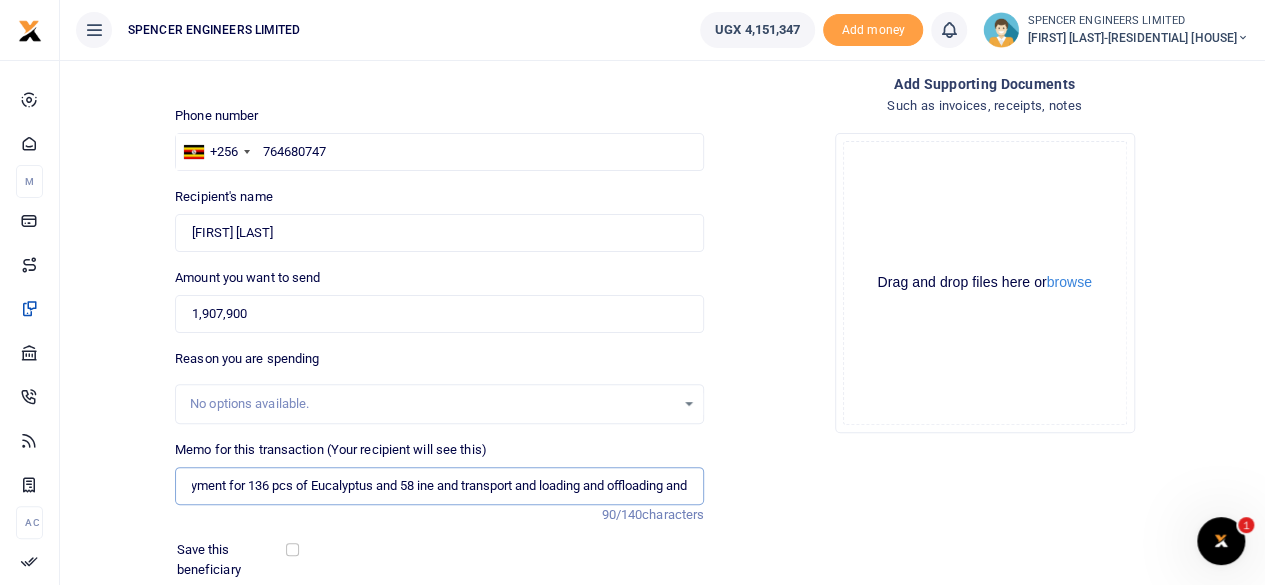 scroll, scrollTop: 0, scrollLeft: 34, axis: horizontal 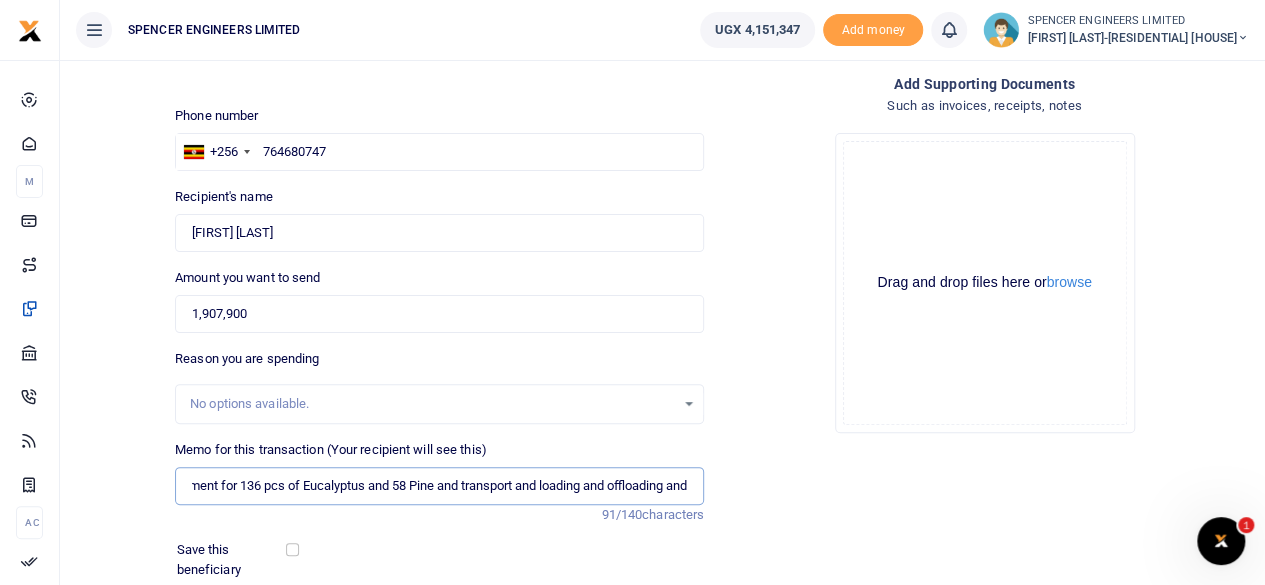 click on "Payment for 136 pcs of Eucalyptus and 58 Pine and transport and loading and offloading and" at bounding box center [439, 486] 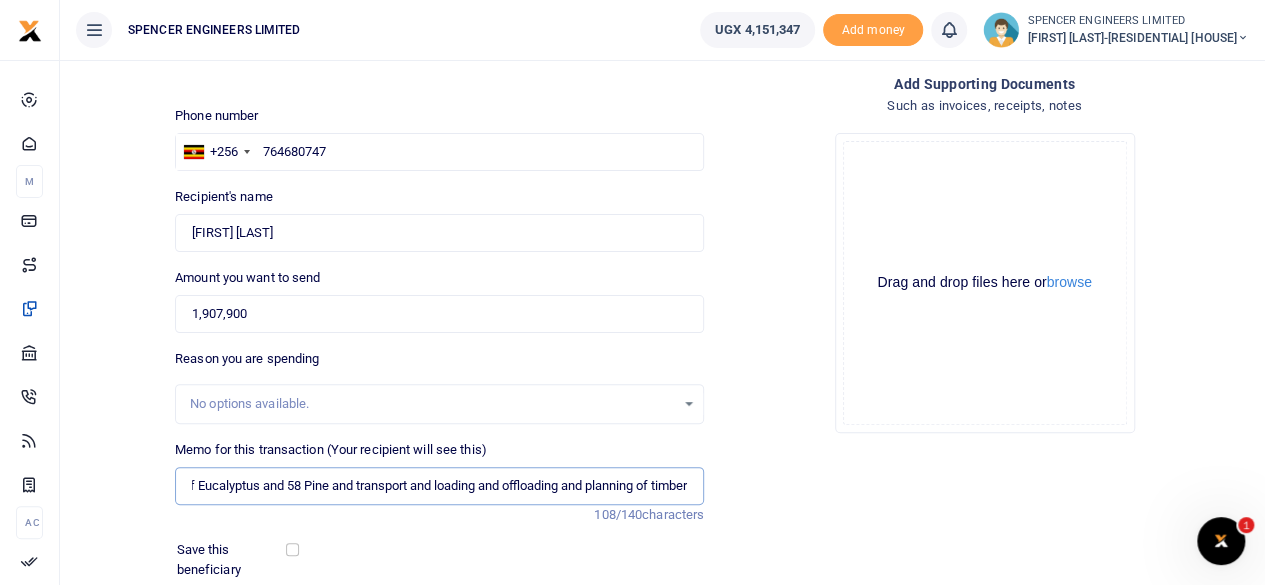 scroll, scrollTop: 0, scrollLeft: 148, axis: horizontal 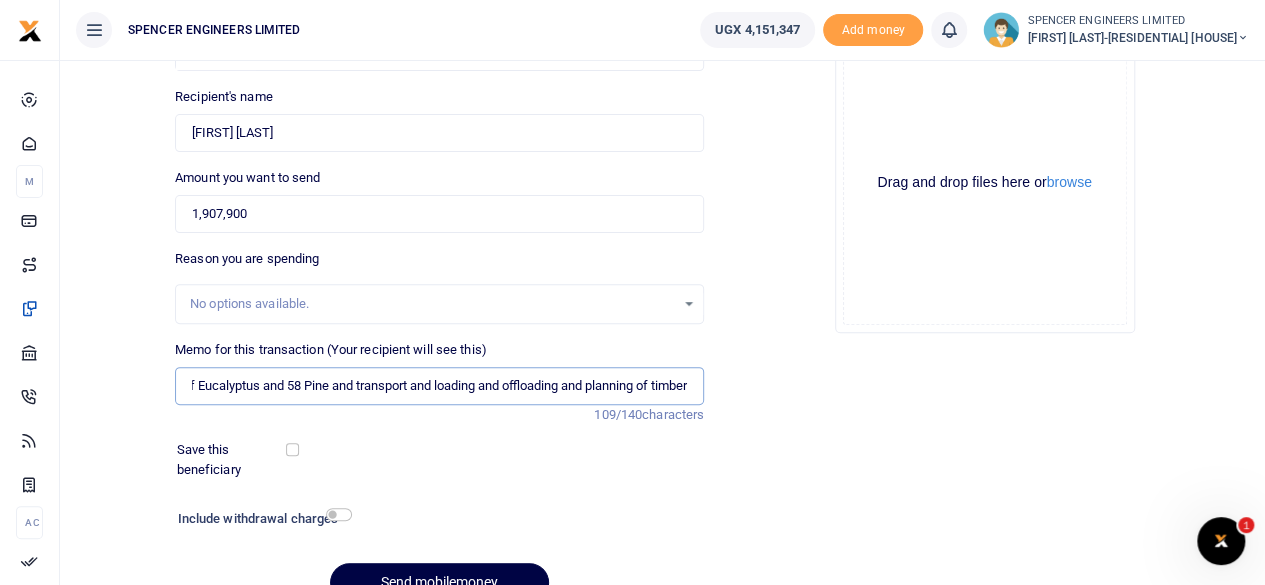 type on "Payment for 136 pcs of Eucalyptus and 58 Pine and transport and loading and offloading and planning of timber" 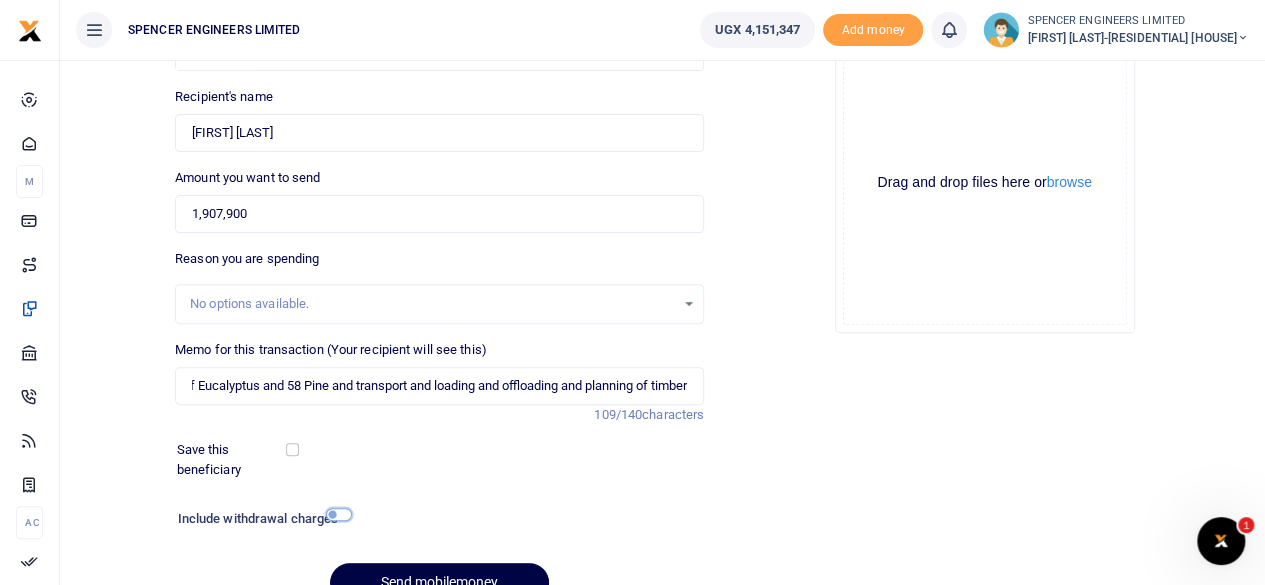 click at bounding box center (339, 514) 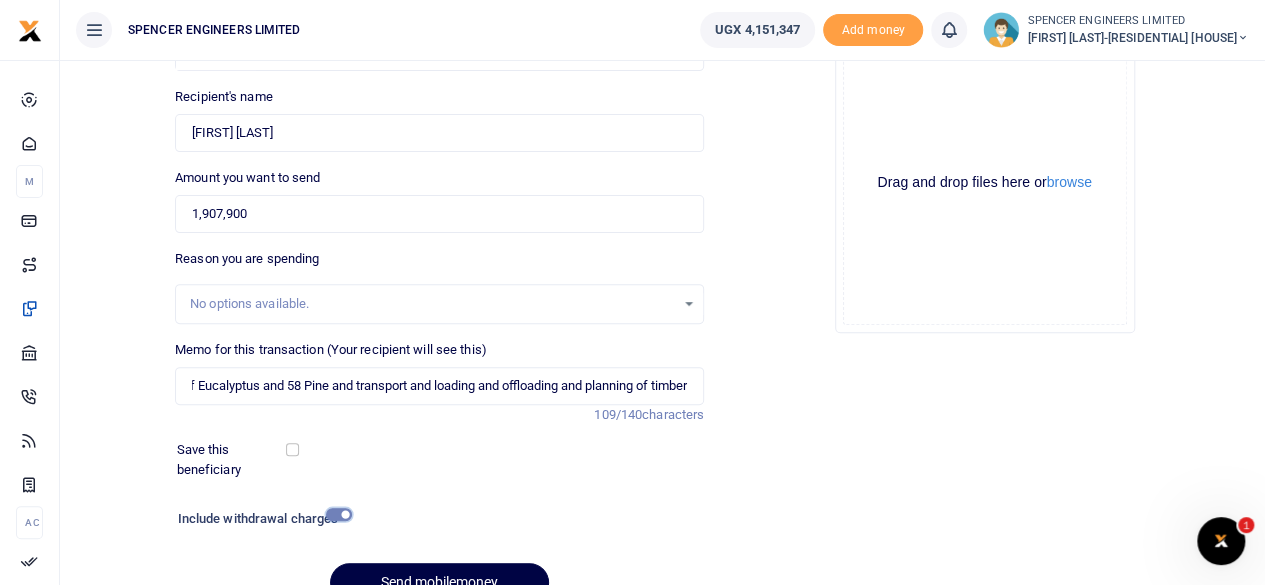 scroll, scrollTop: 0, scrollLeft: 0, axis: both 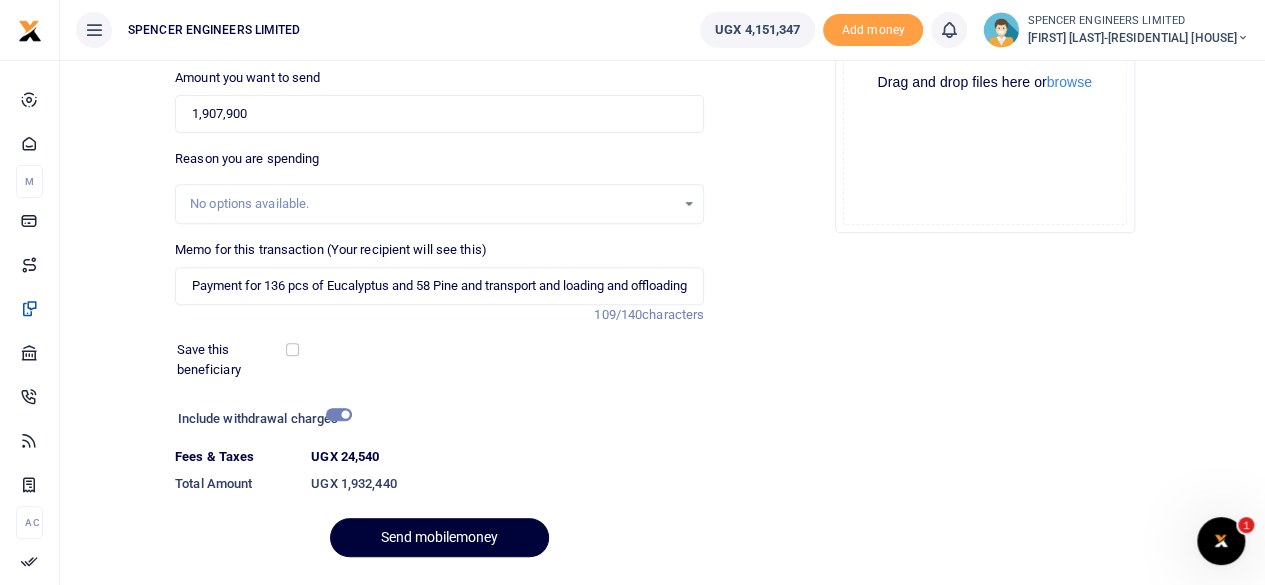 click on "Send mobilemoney" at bounding box center (439, 537) 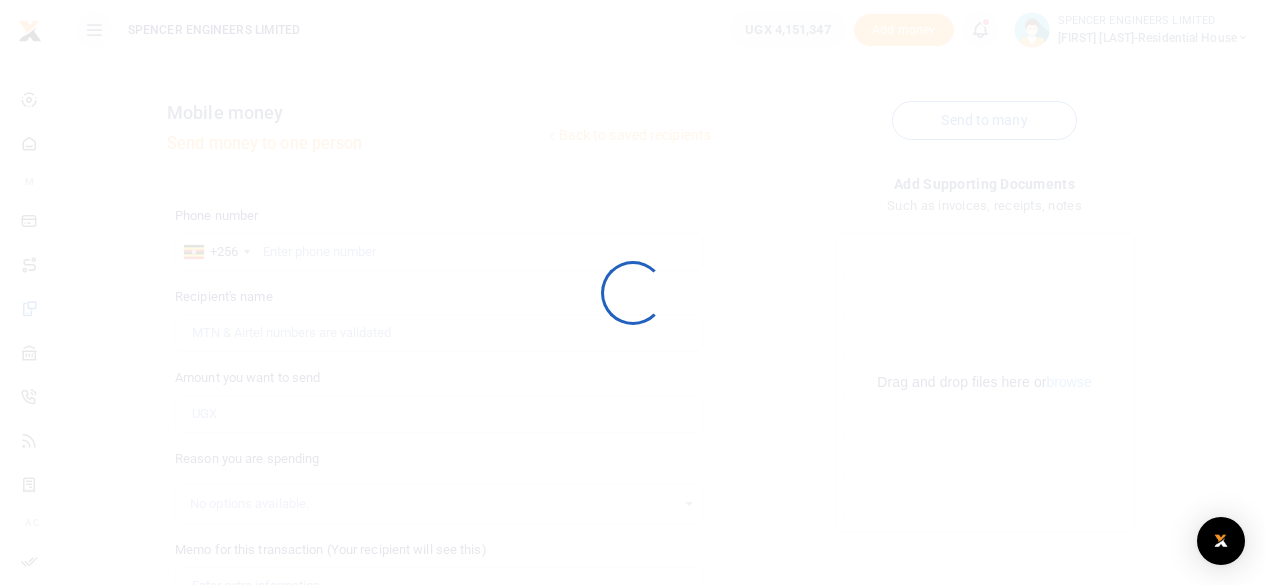 scroll, scrollTop: 298, scrollLeft: 0, axis: vertical 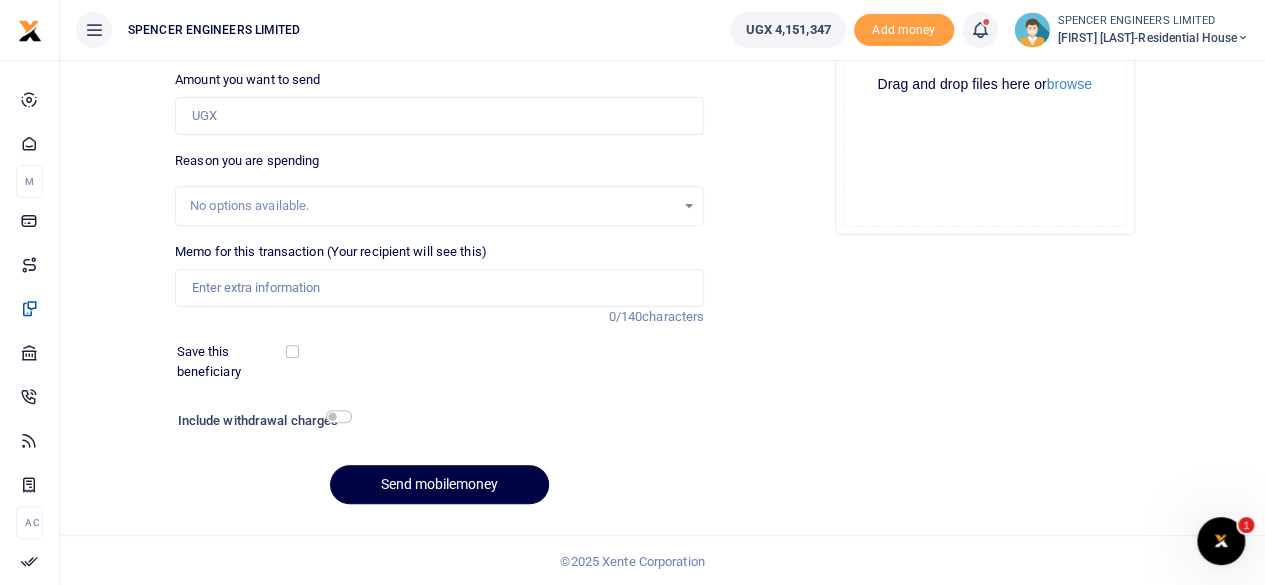 click at bounding box center (980, 30) 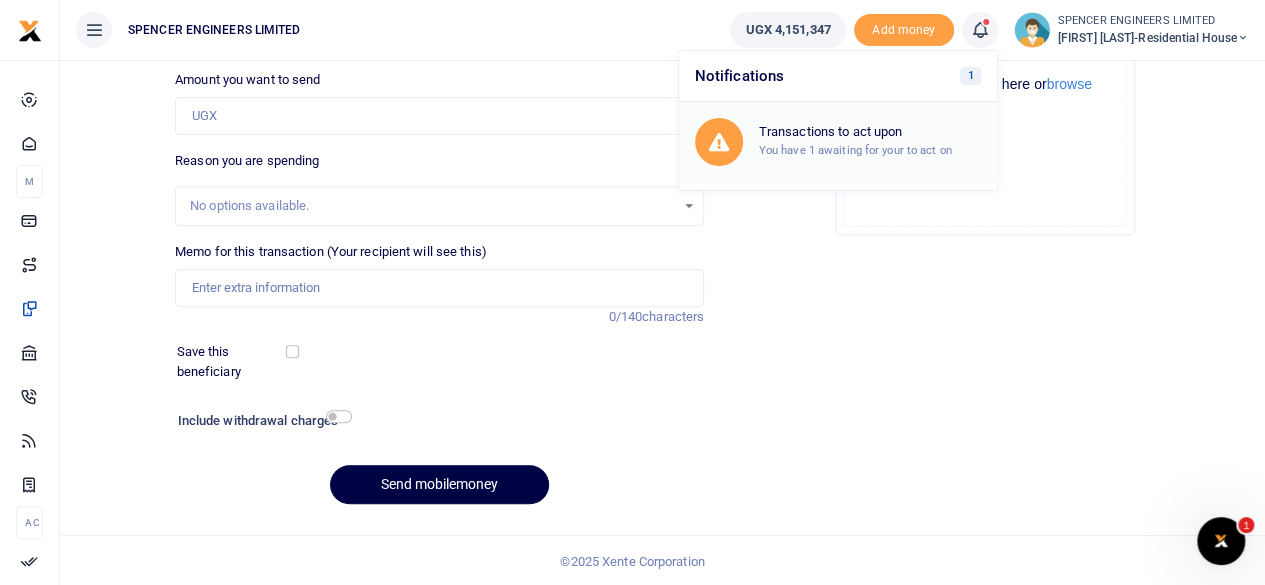 click on "Transactions to act upon
You have 1 awaiting for your to act on" at bounding box center [870, 141] 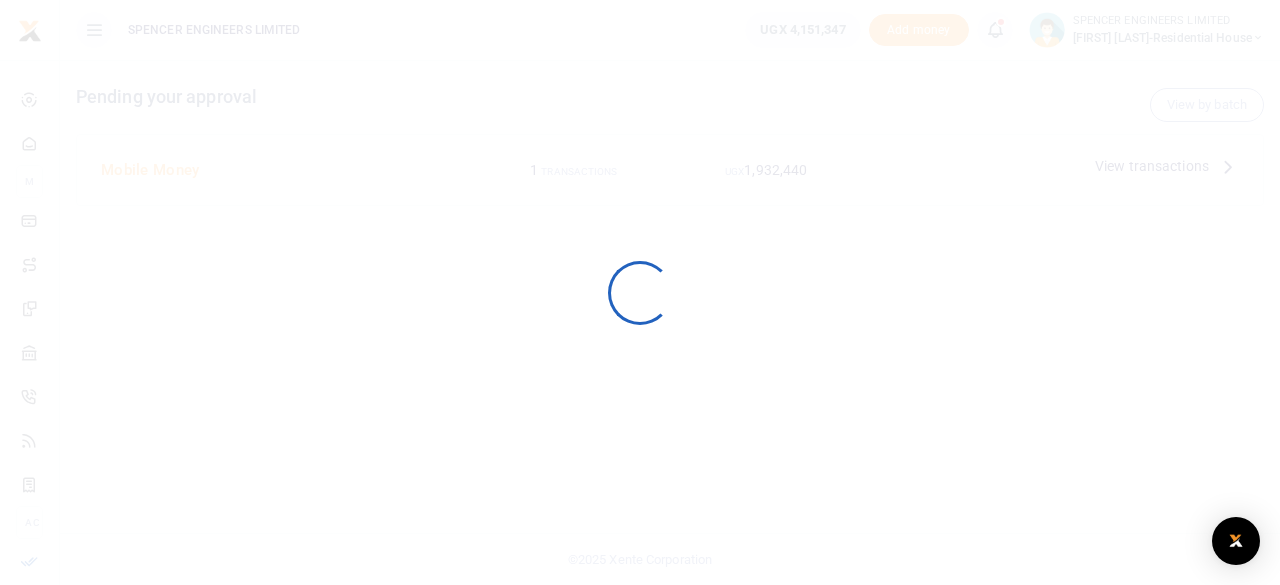 scroll, scrollTop: 0, scrollLeft: 0, axis: both 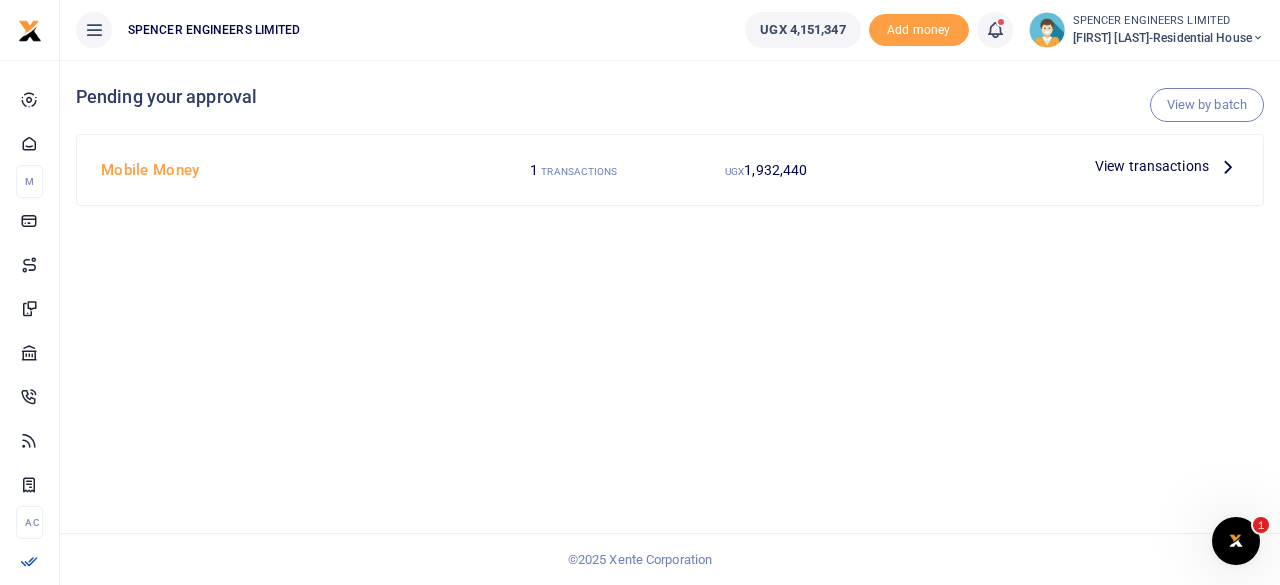 click on "View transactions" at bounding box center [1152, 166] 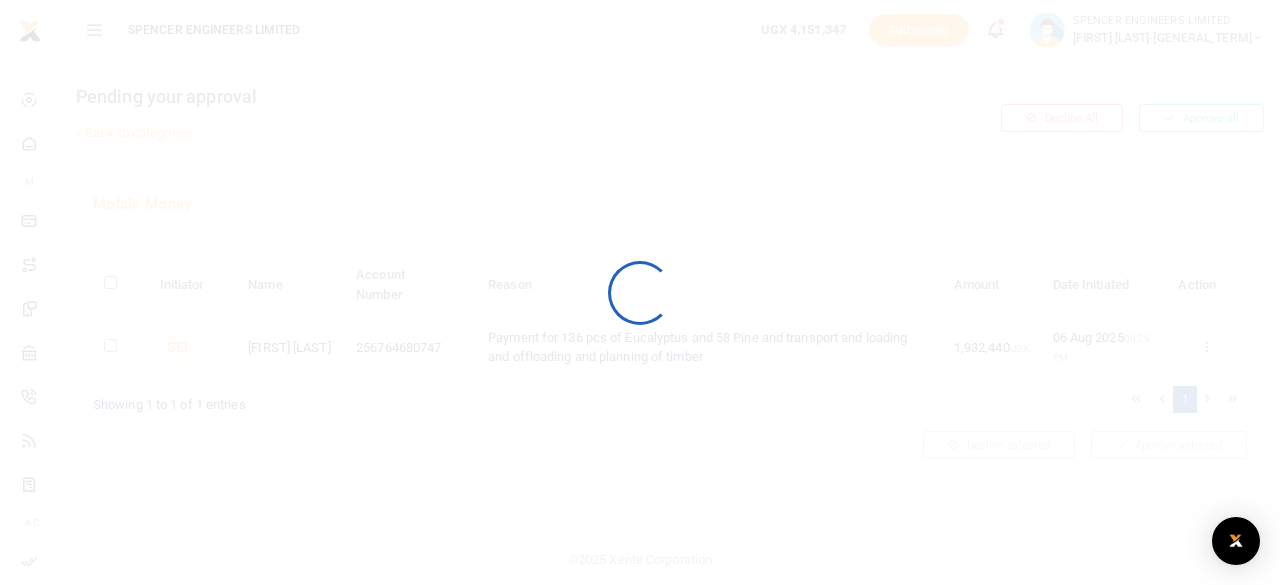 scroll, scrollTop: 0, scrollLeft: 0, axis: both 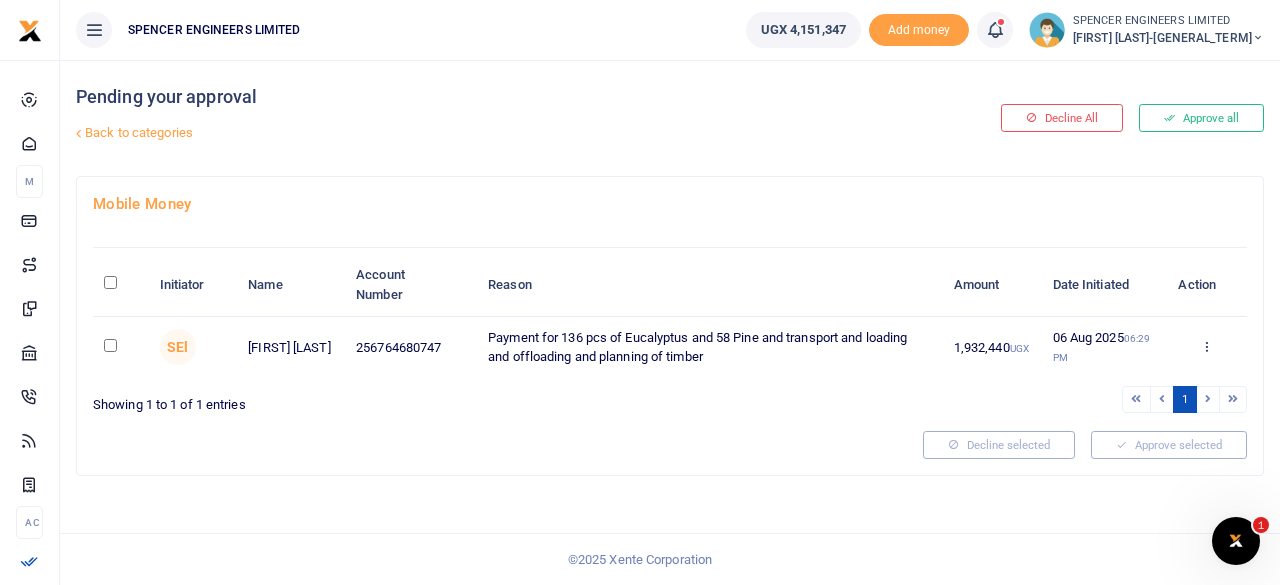 click at bounding box center [110, 345] 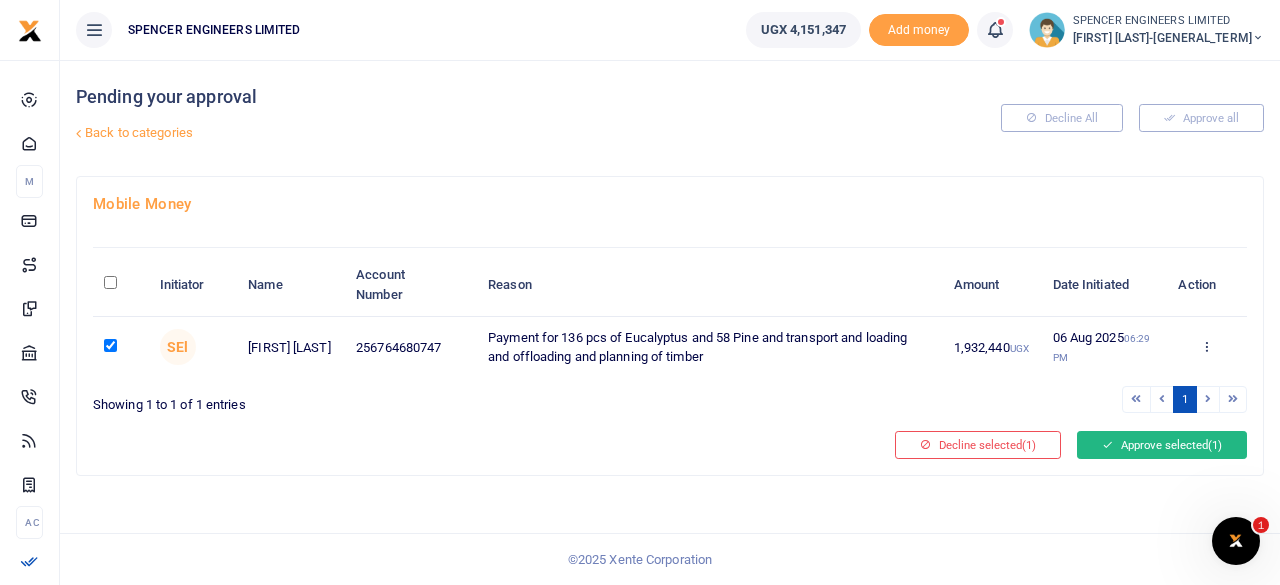 click on "Approve selected  (1)" at bounding box center [1162, 445] 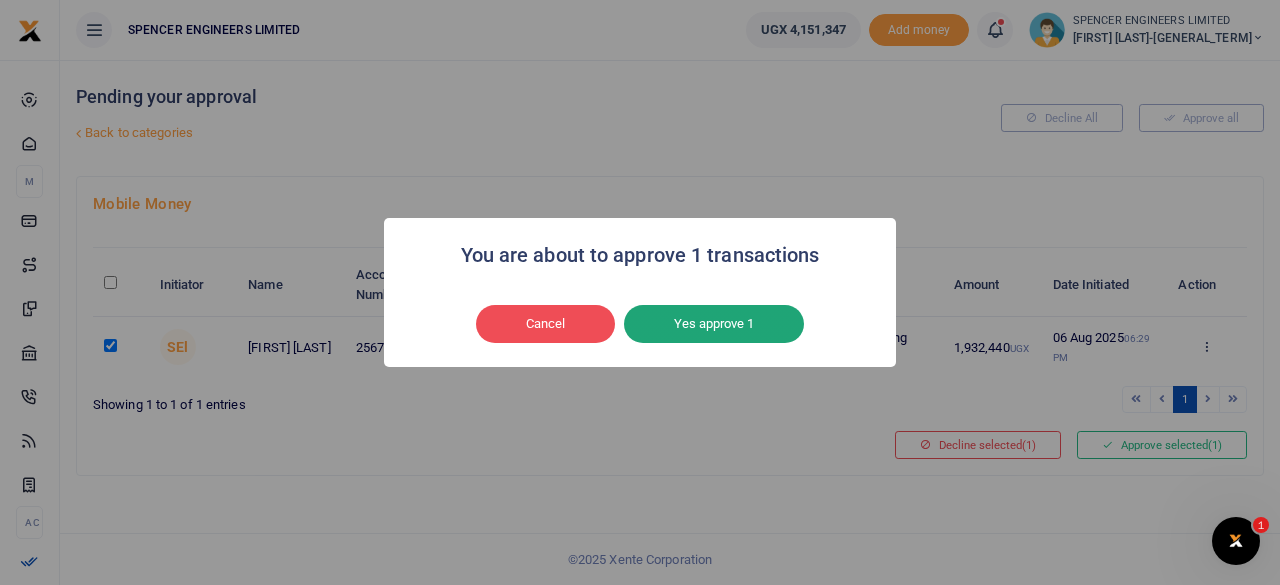 click on "Yes approve 1" at bounding box center [714, 324] 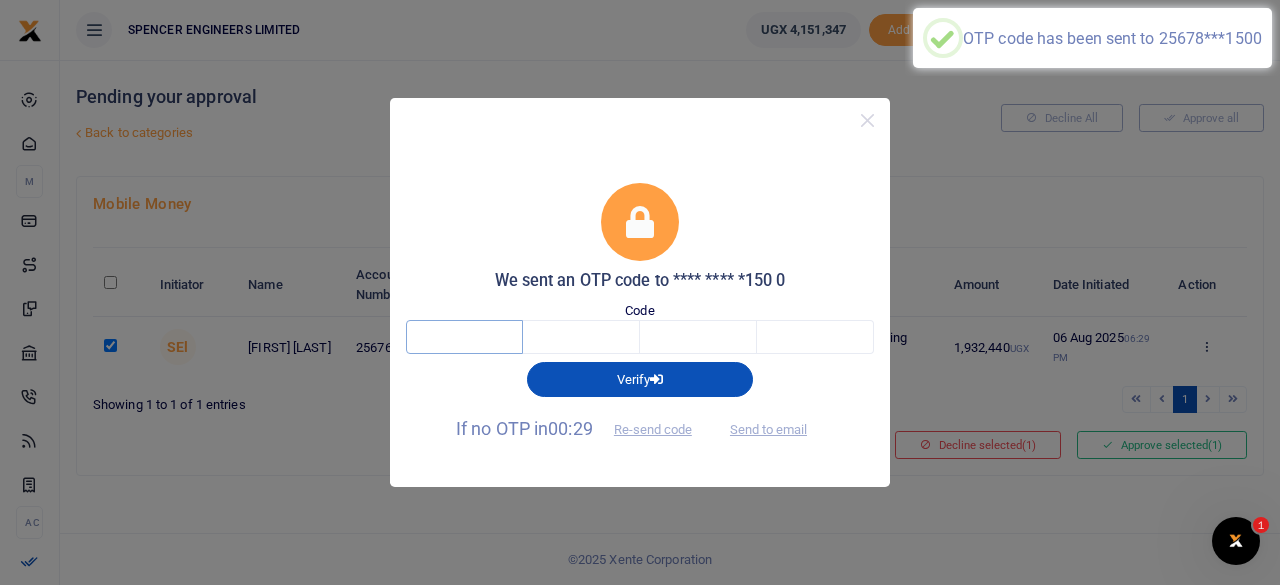 click at bounding box center [464, 337] 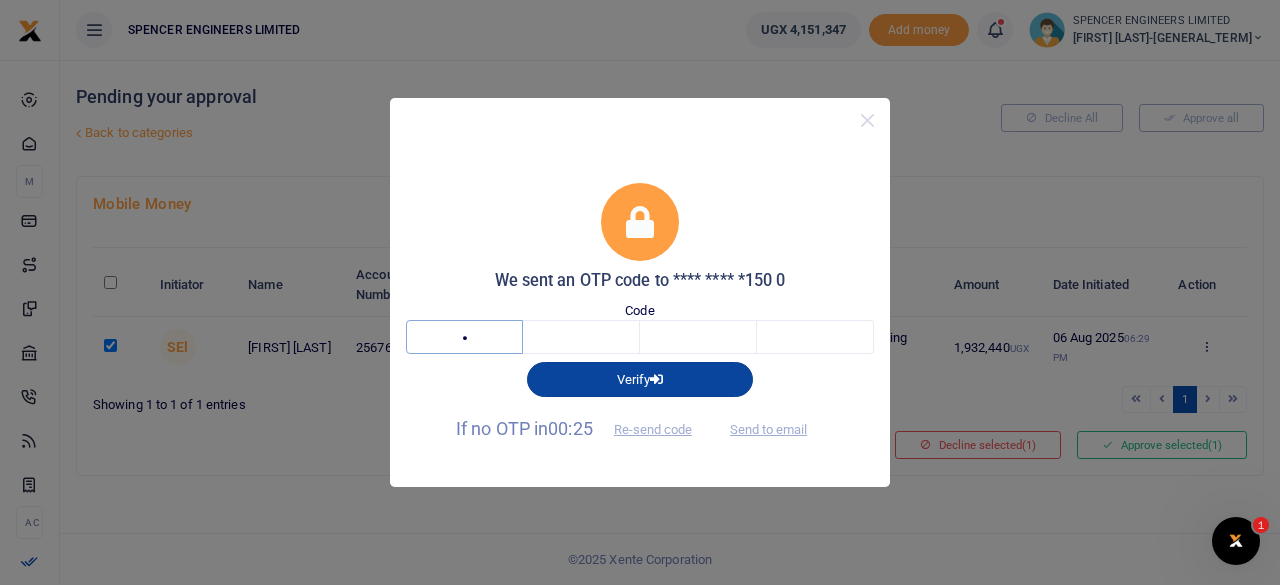 type on "1" 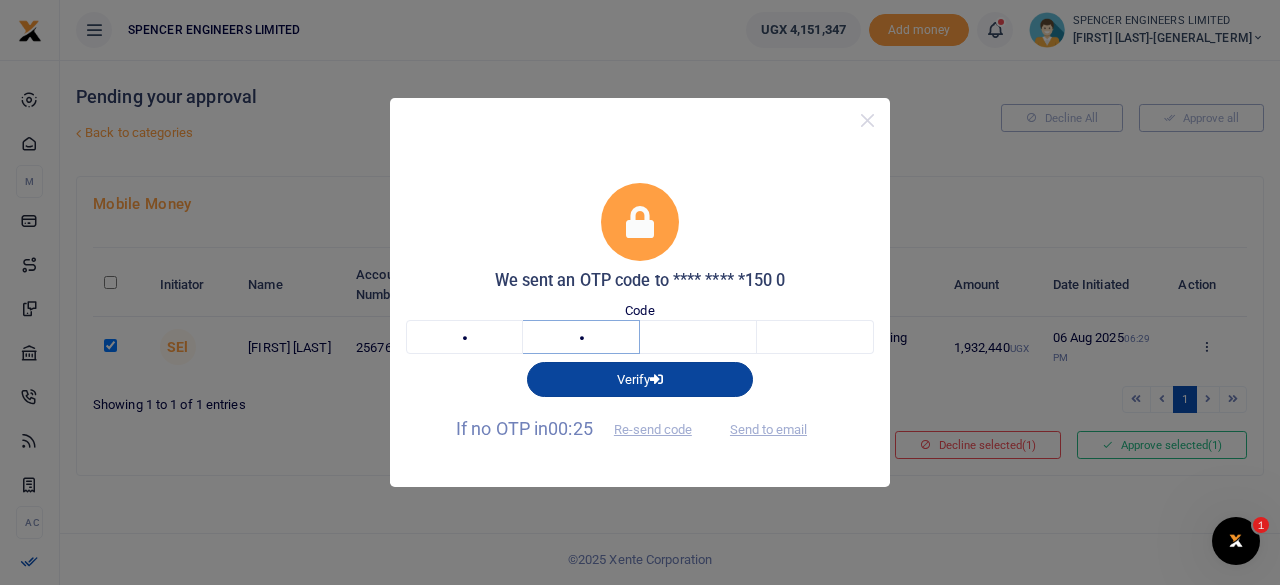type on "2" 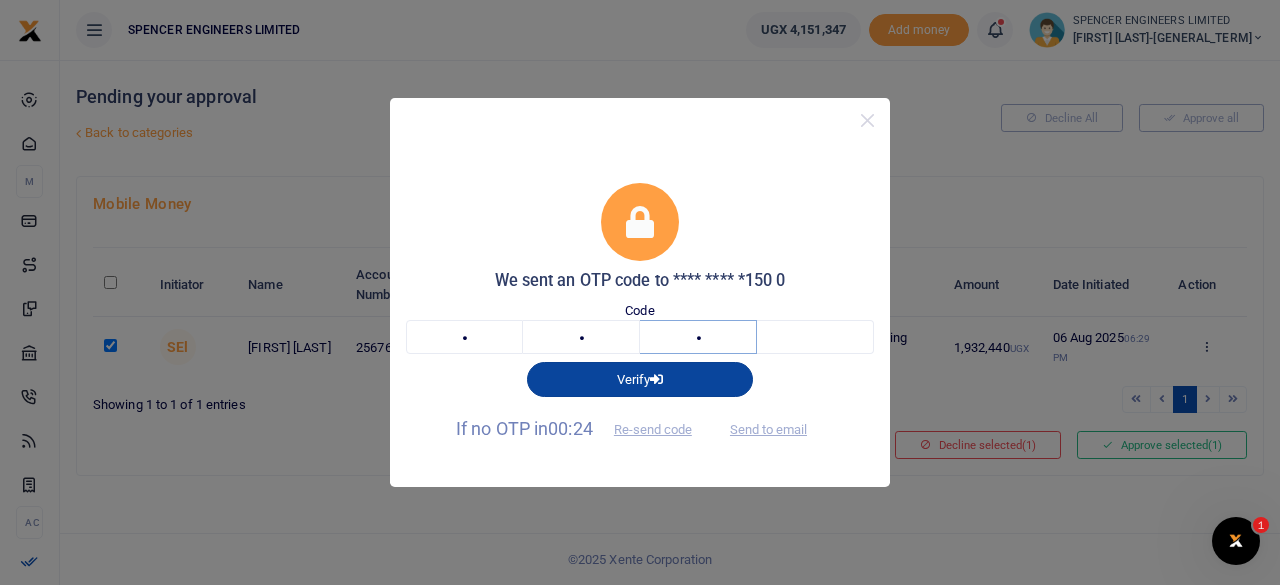 type on "9" 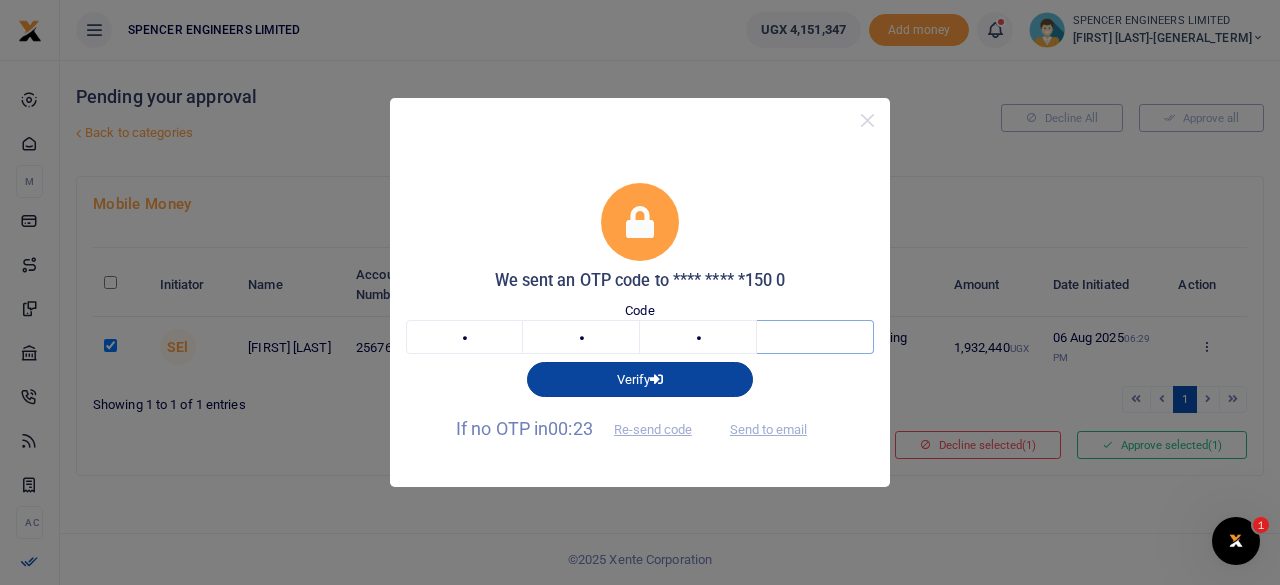 type on "2" 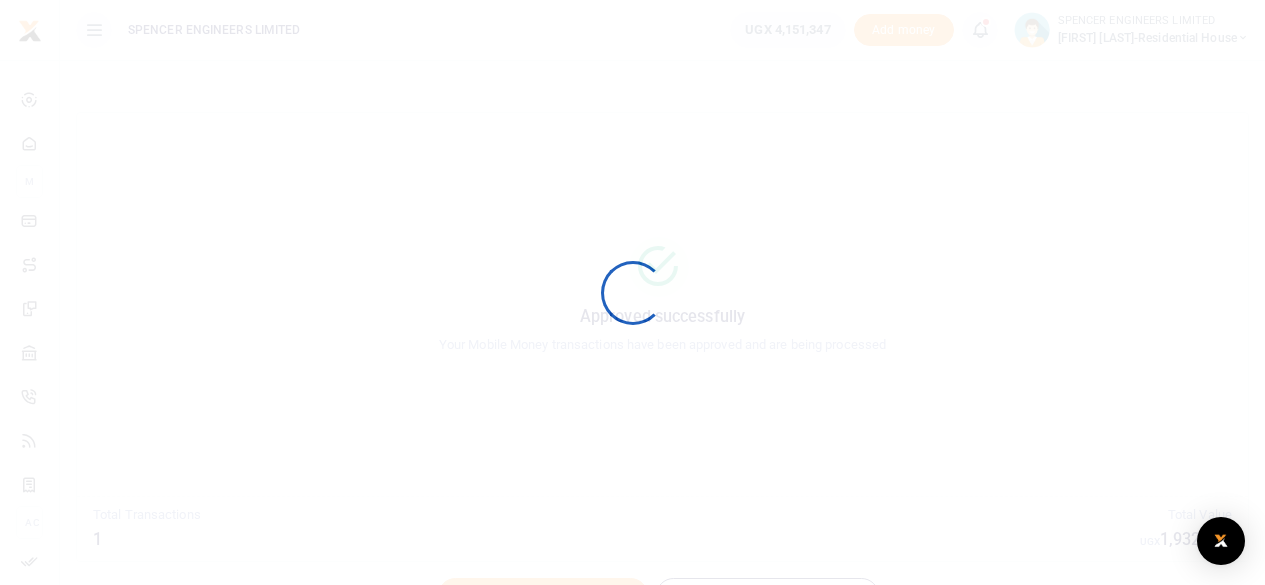 scroll, scrollTop: 0, scrollLeft: 0, axis: both 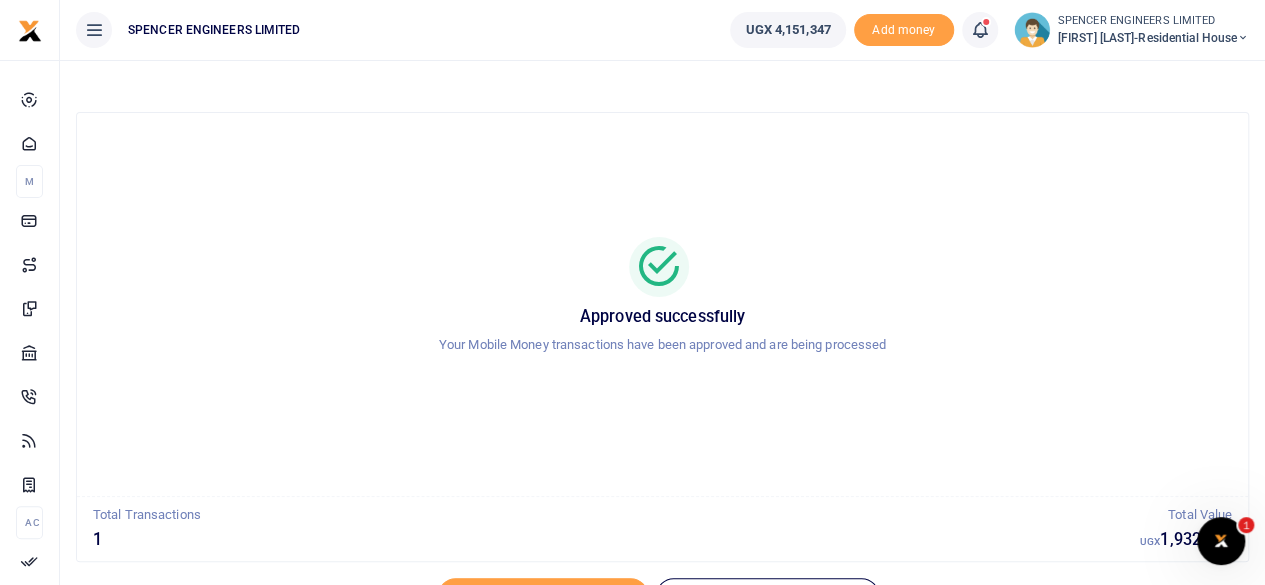 click at bounding box center (980, 30) 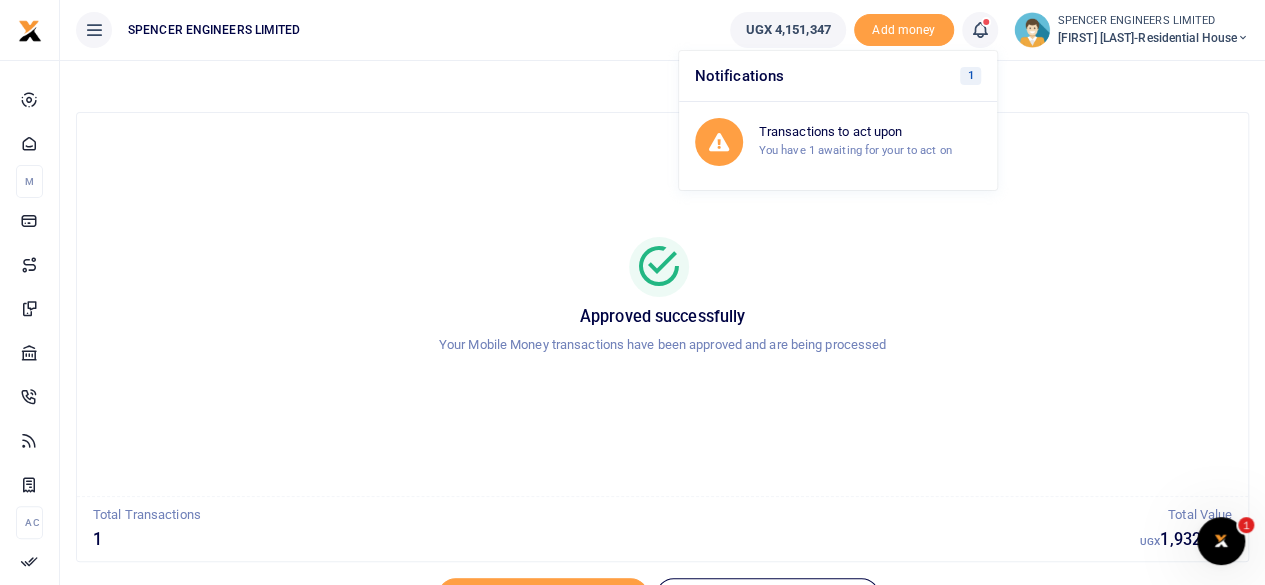 click on "Approved successfully
Your Mobile Money transactions have been approved and are being processed" at bounding box center [662, 304] 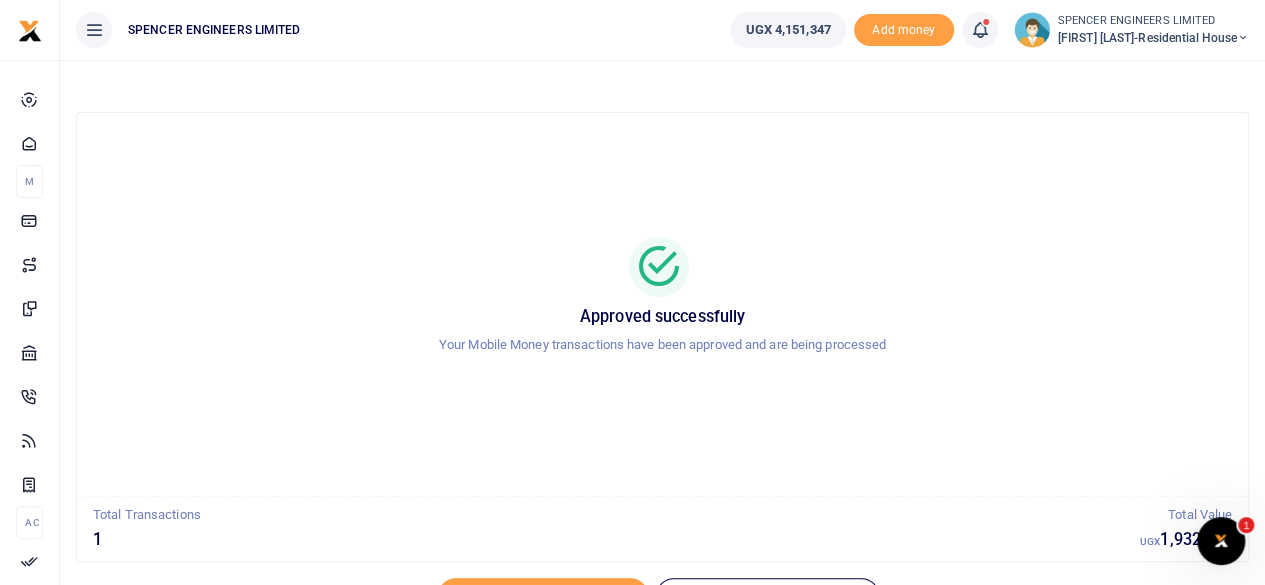 click at bounding box center [980, 30] 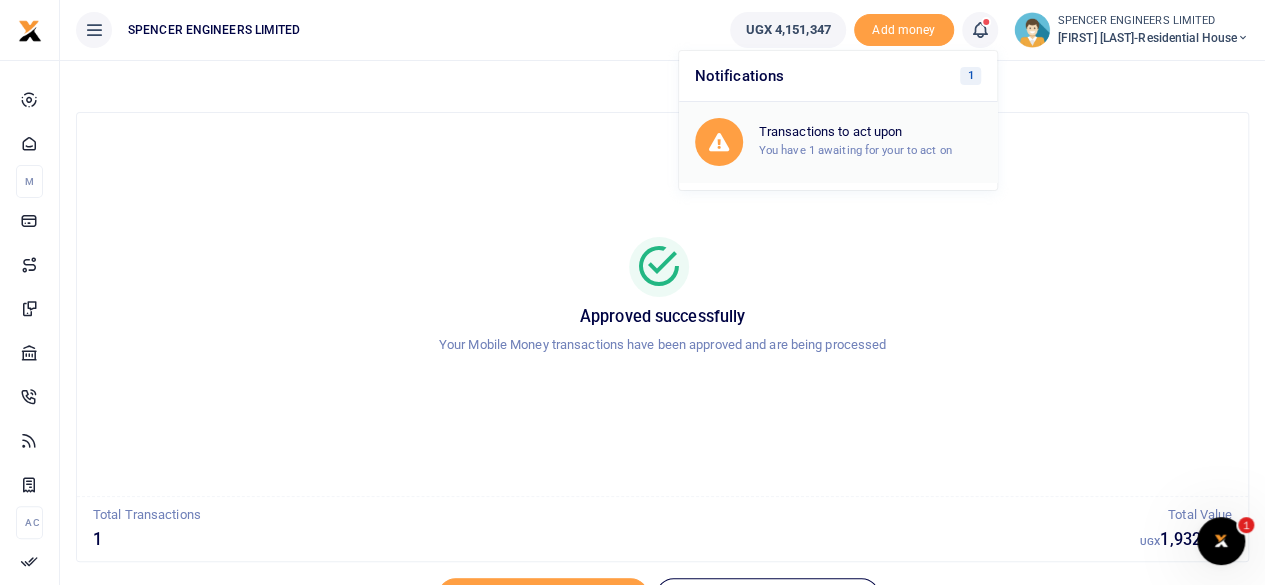 click on "You have 1 awaiting for your to act on" at bounding box center (855, 150) 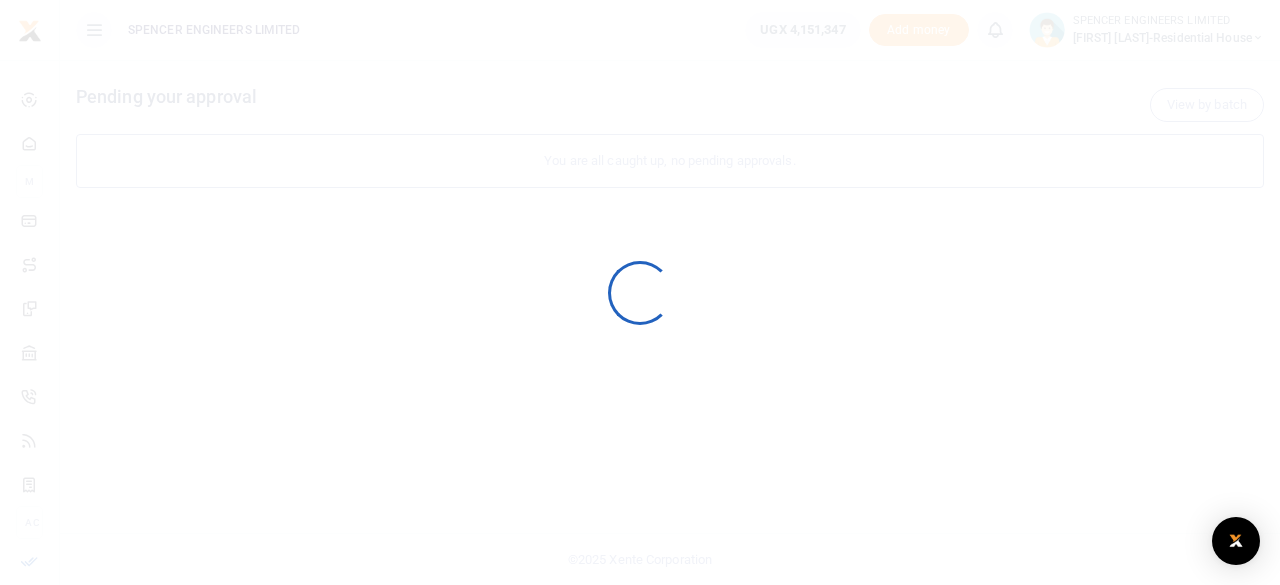 scroll, scrollTop: 0, scrollLeft: 0, axis: both 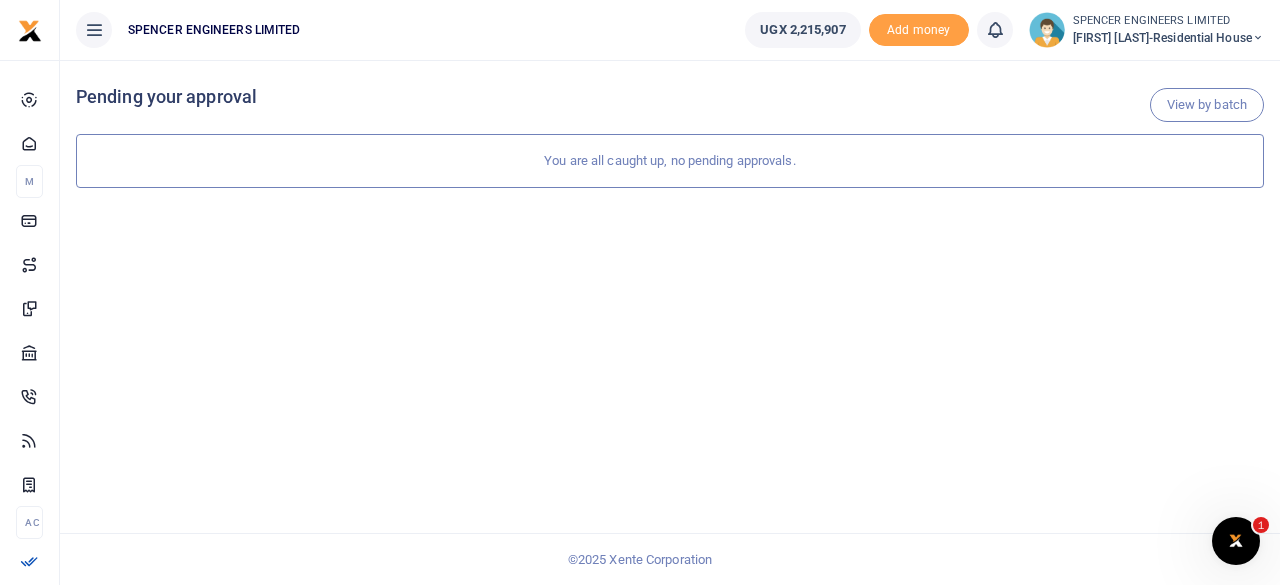 click at bounding box center (1258, 38) 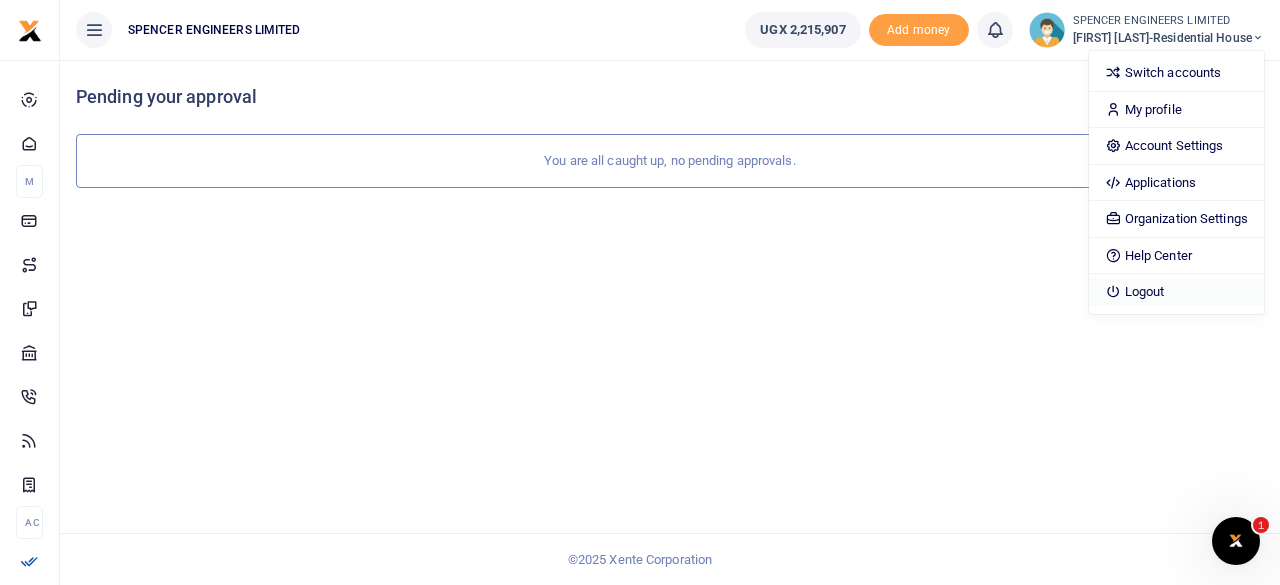 click on "Logout" at bounding box center (1176, 292) 